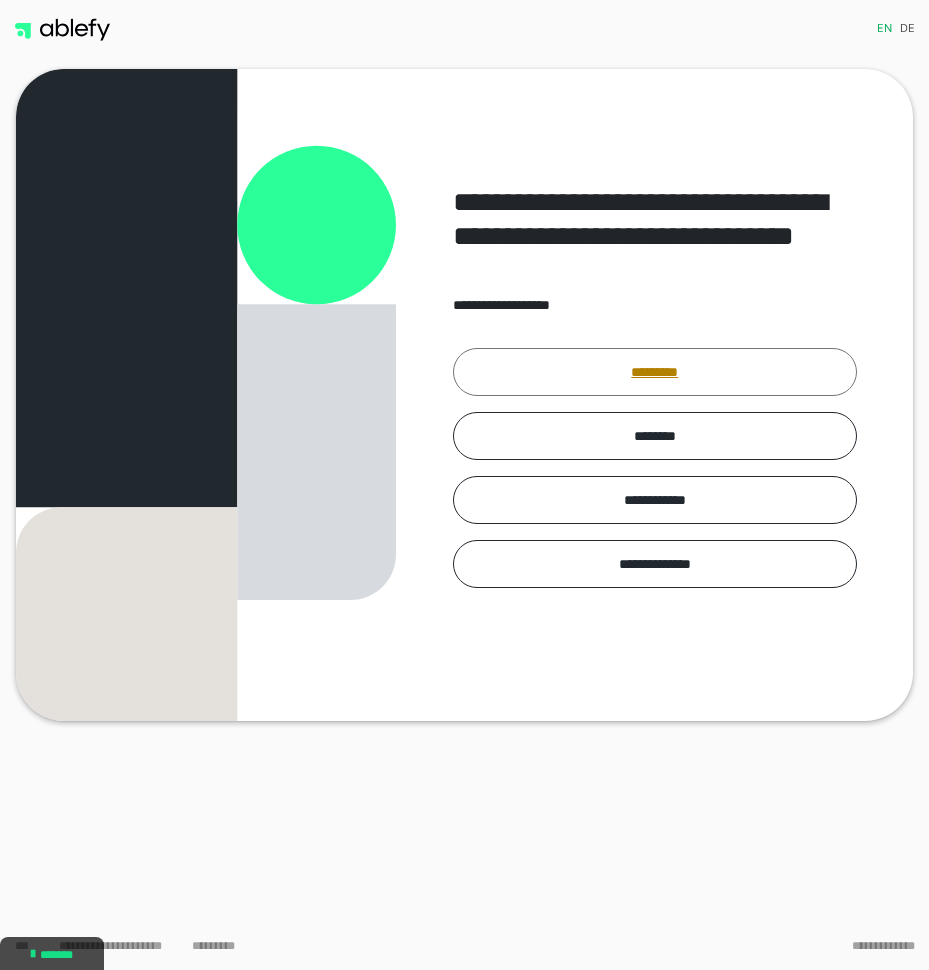 scroll, scrollTop: 0, scrollLeft: 0, axis: both 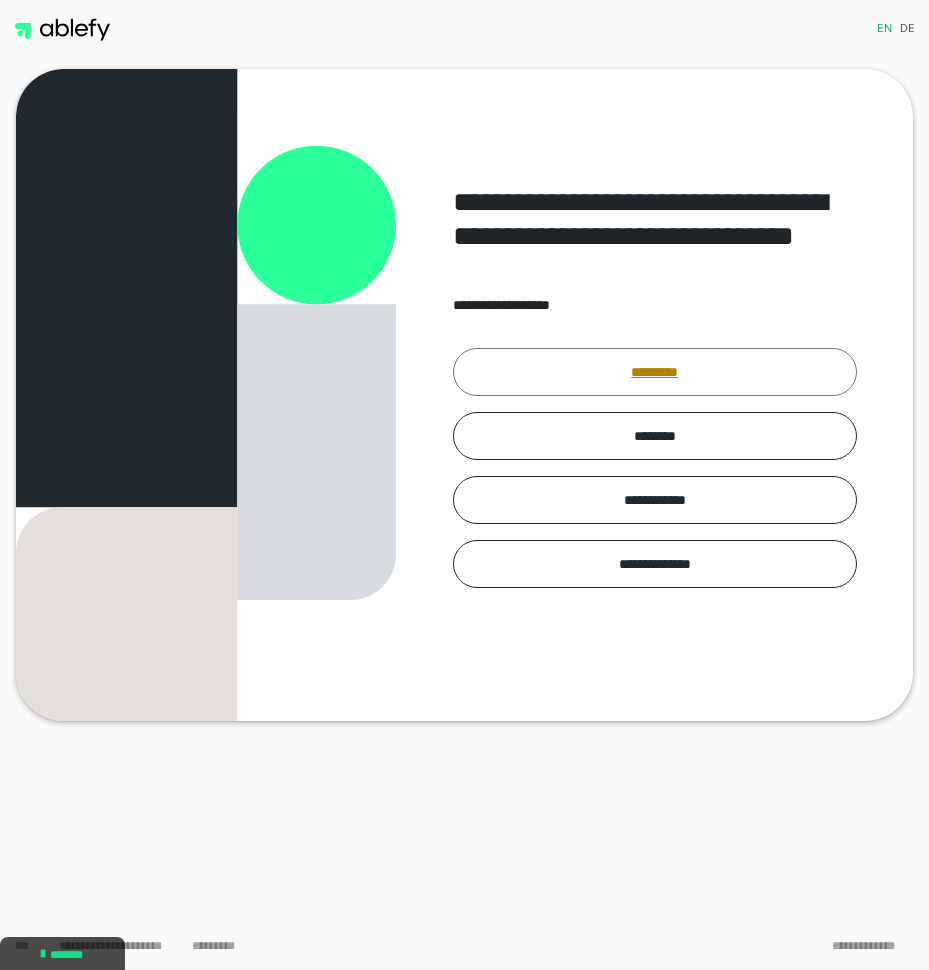click on "*********" at bounding box center [655, 372] 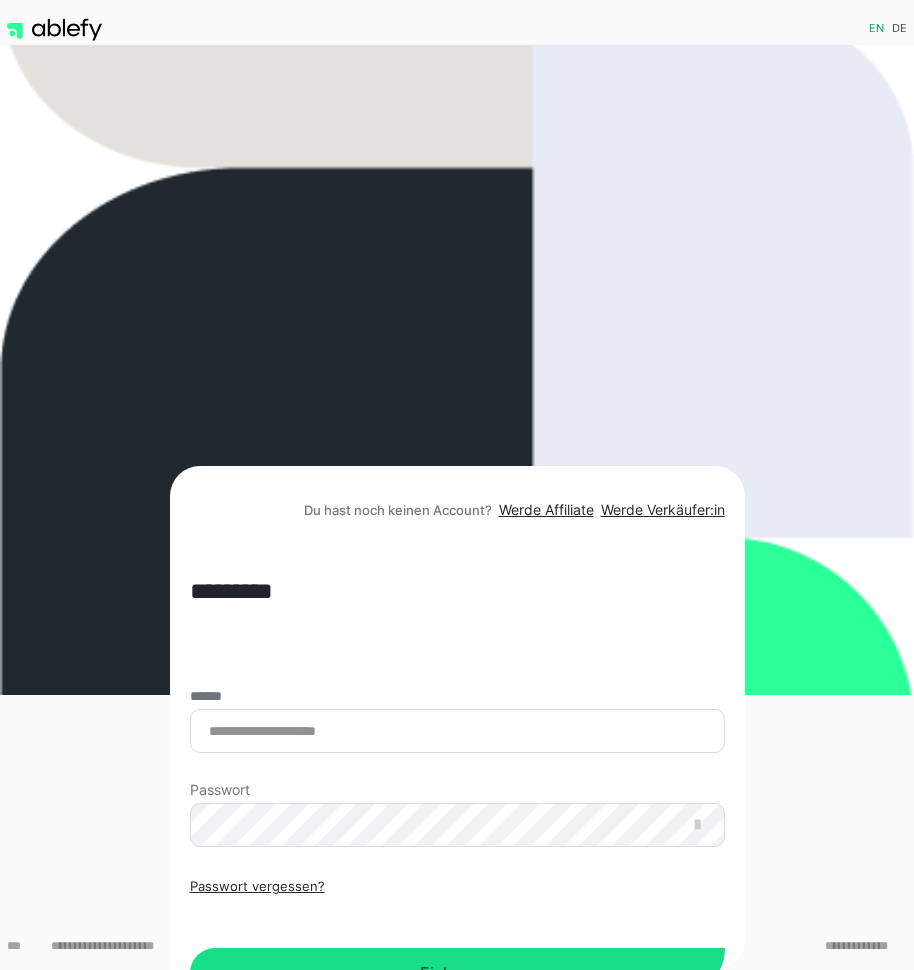 scroll, scrollTop: 0, scrollLeft: 0, axis: both 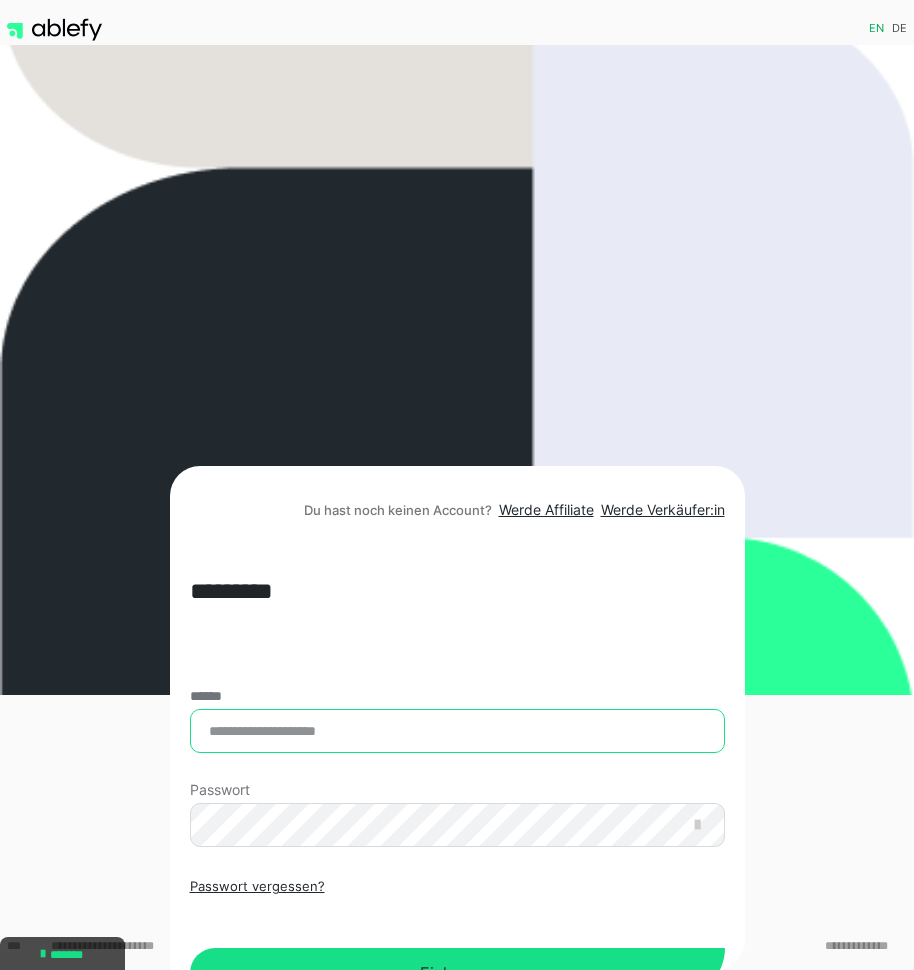 click on "******" at bounding box center (457, 731) 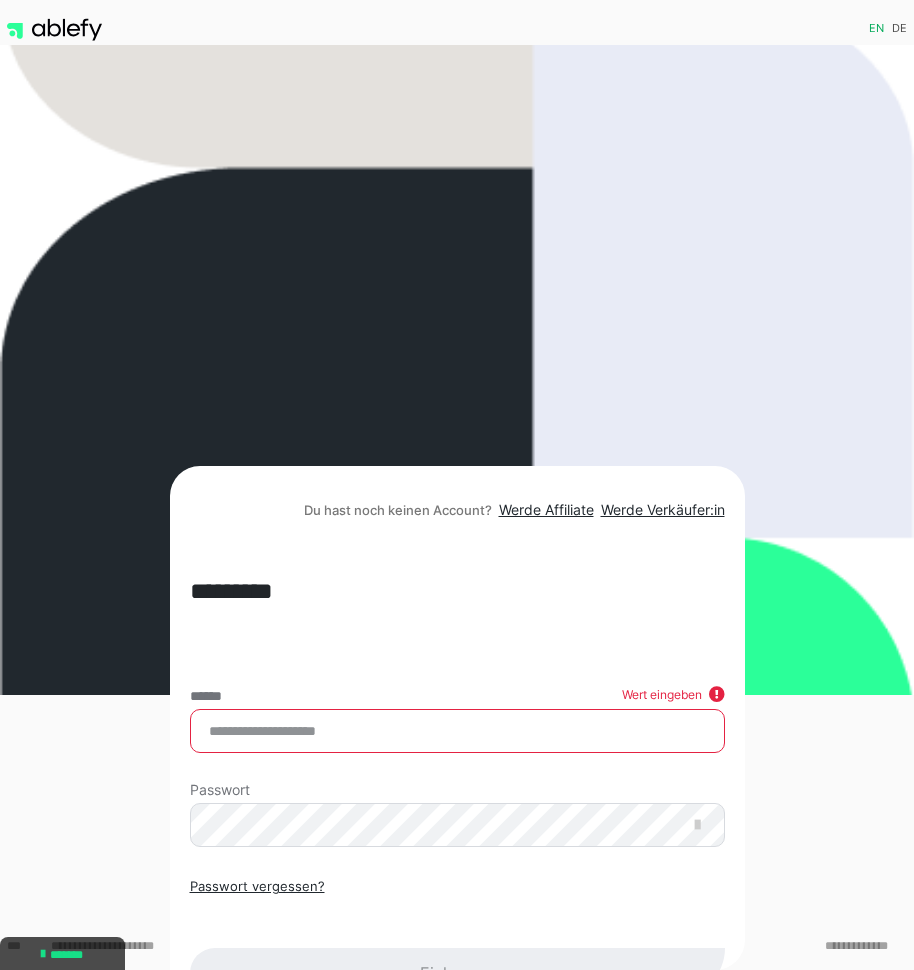 type on "**********" 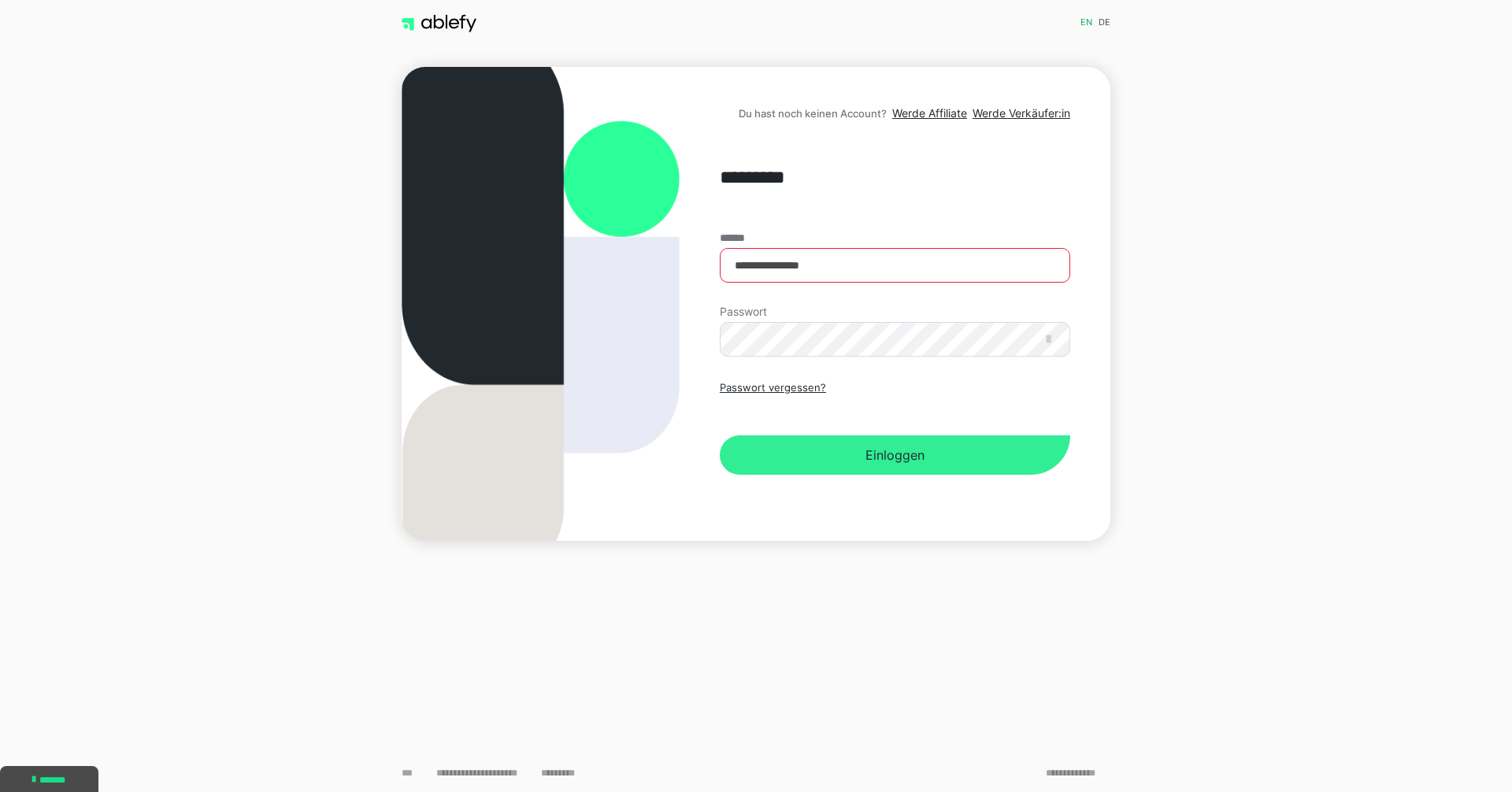 click on "Einloggen" at bounding box center [895, 455] 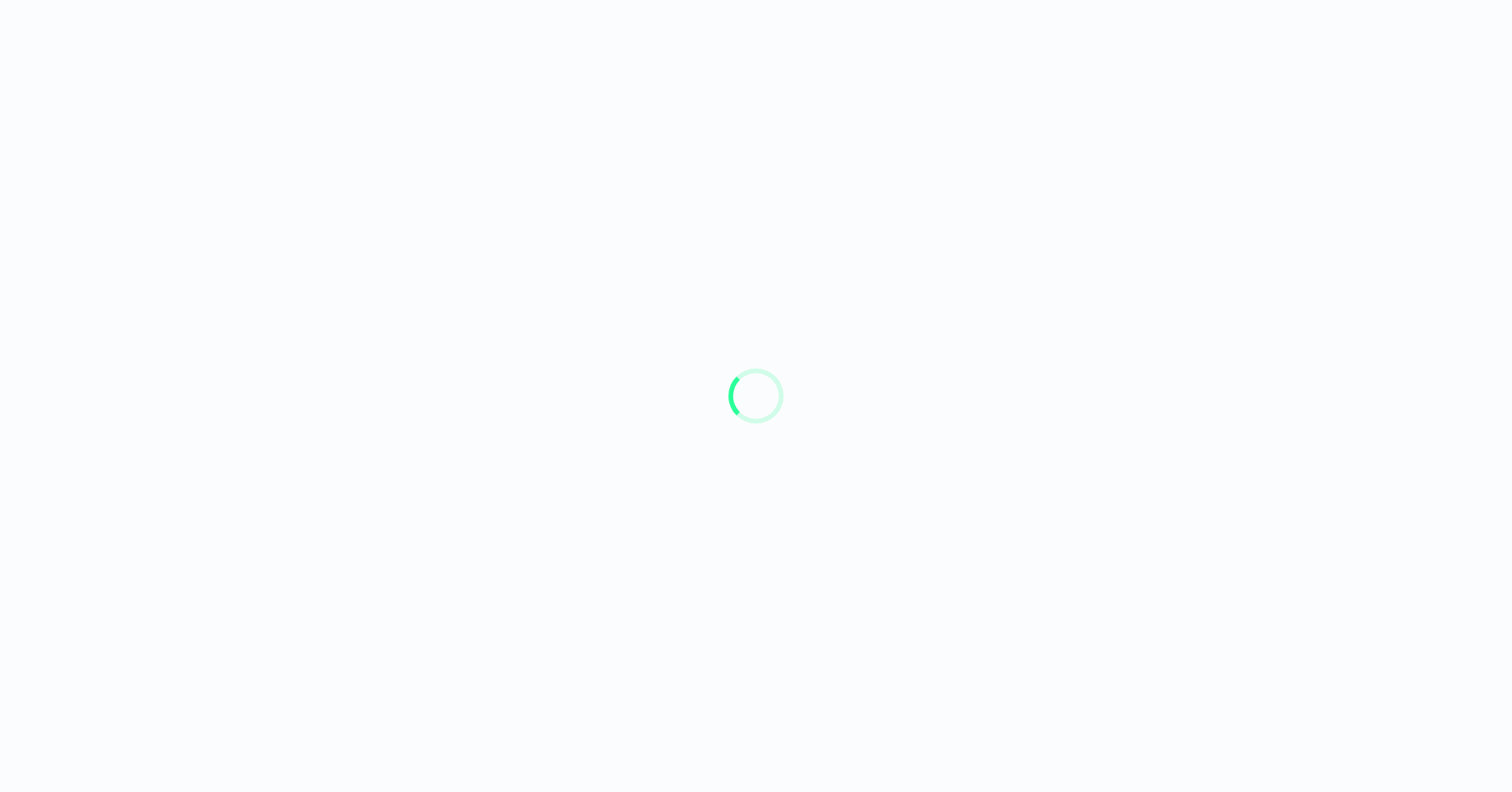 scroll, scrollTop: 0, scrollLeft: 0, axis: both 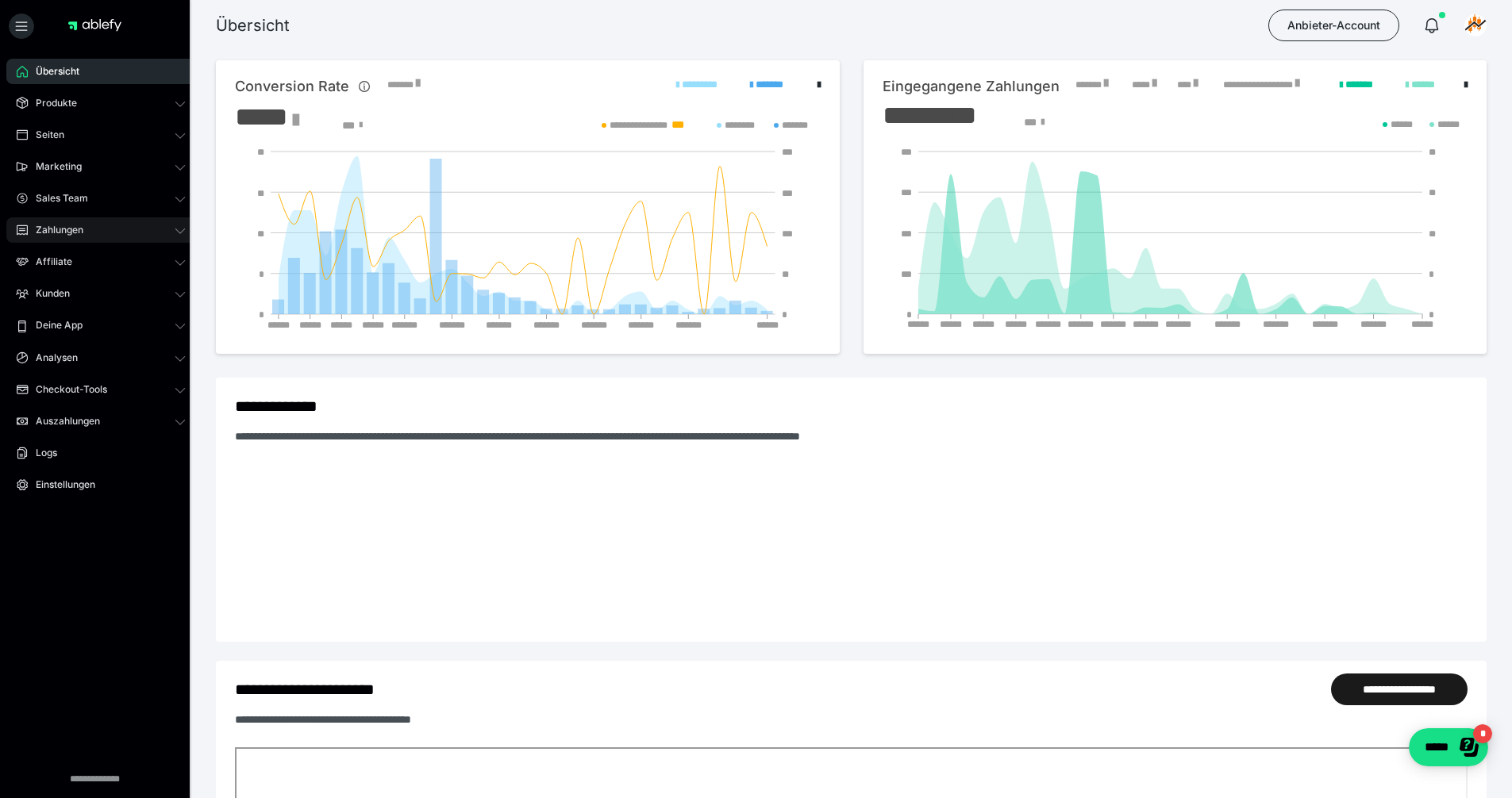 click on "Zahlungen" at bounding box center [54, 230] 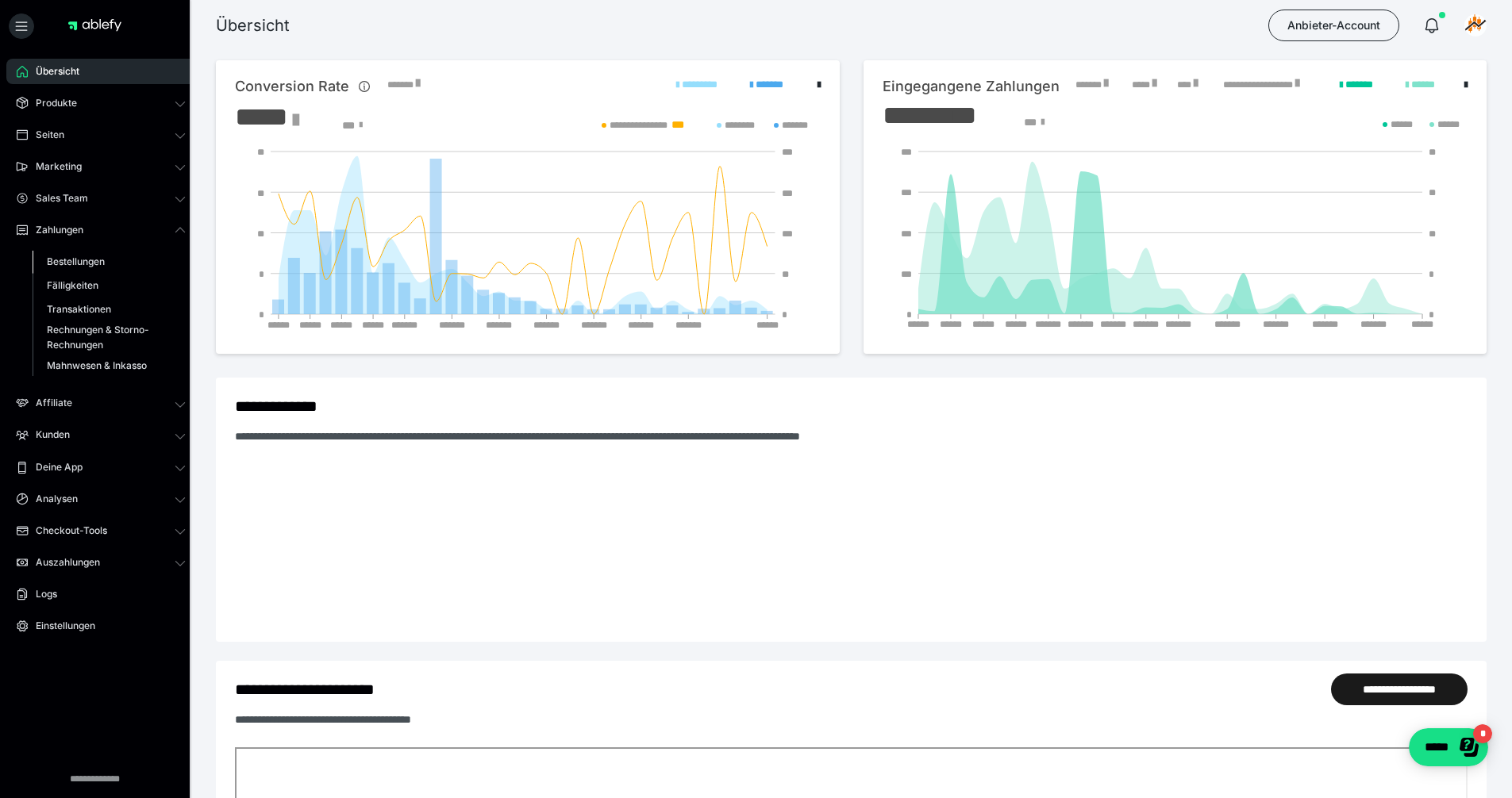 click on "Bestellungen" at bounding box center [75, 261] 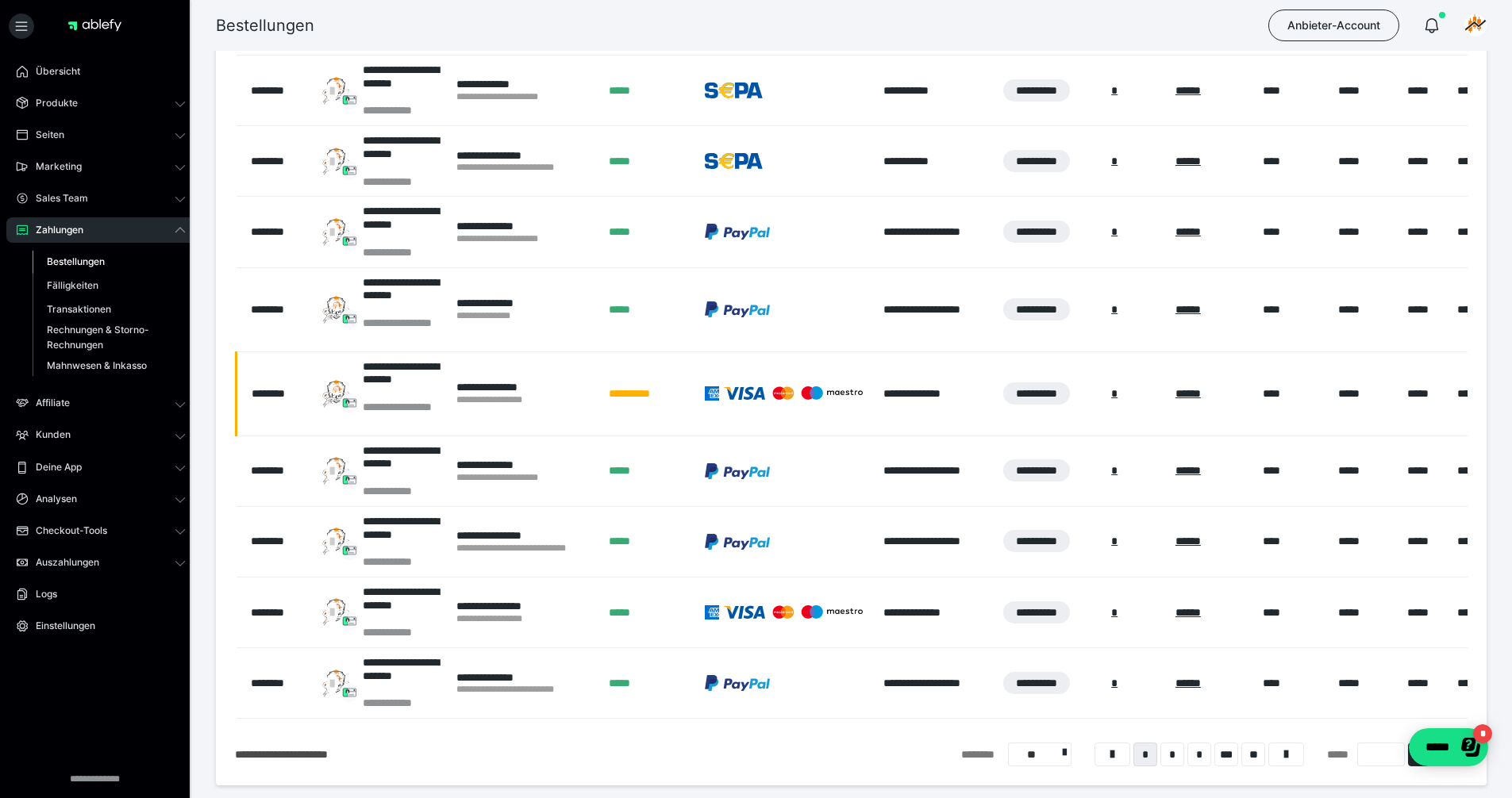scroll, scrollTop: 476, scrollLeft: 0, axis: vertical 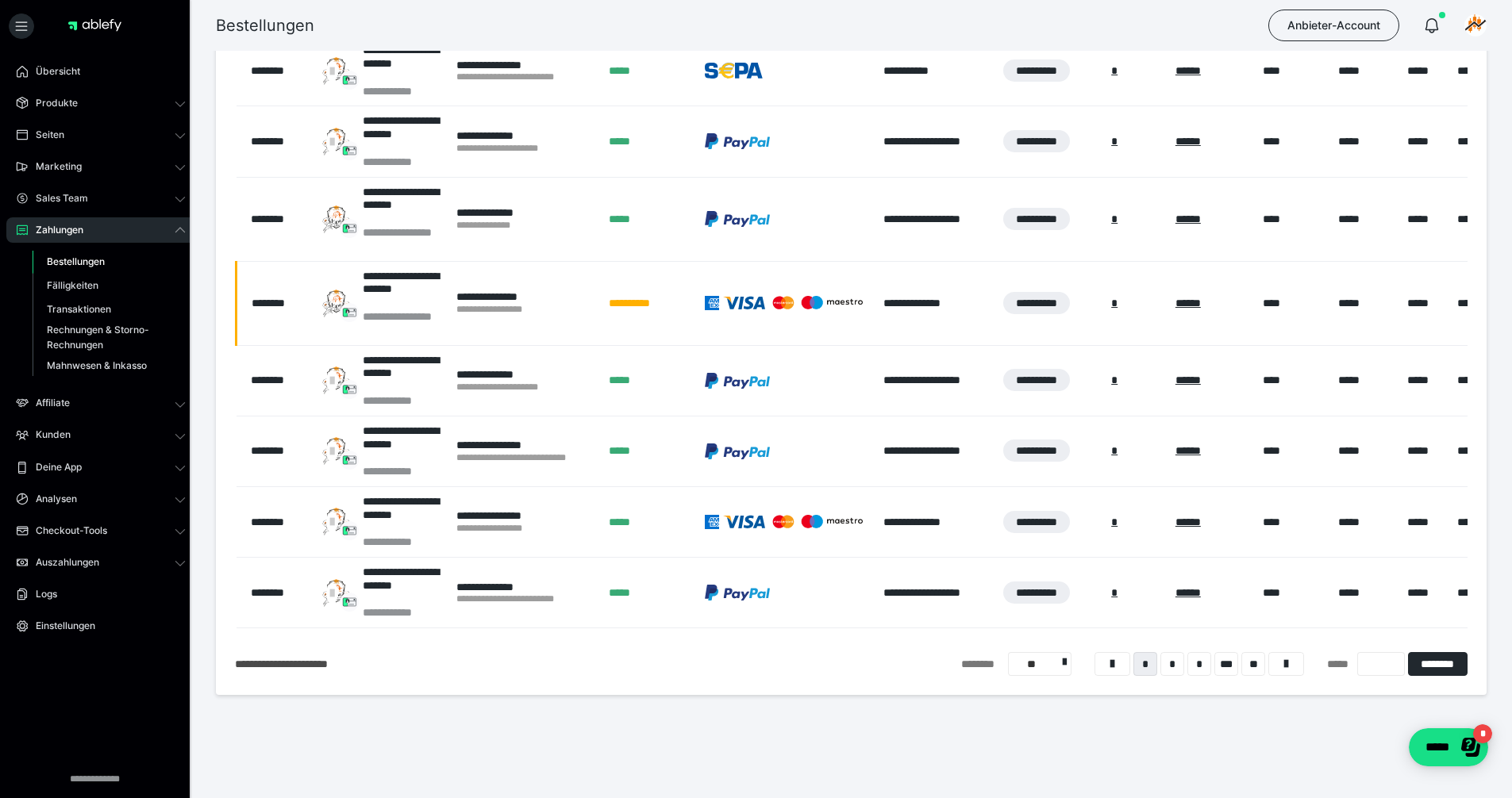 click on "**" at bounding box center [1040, 664] 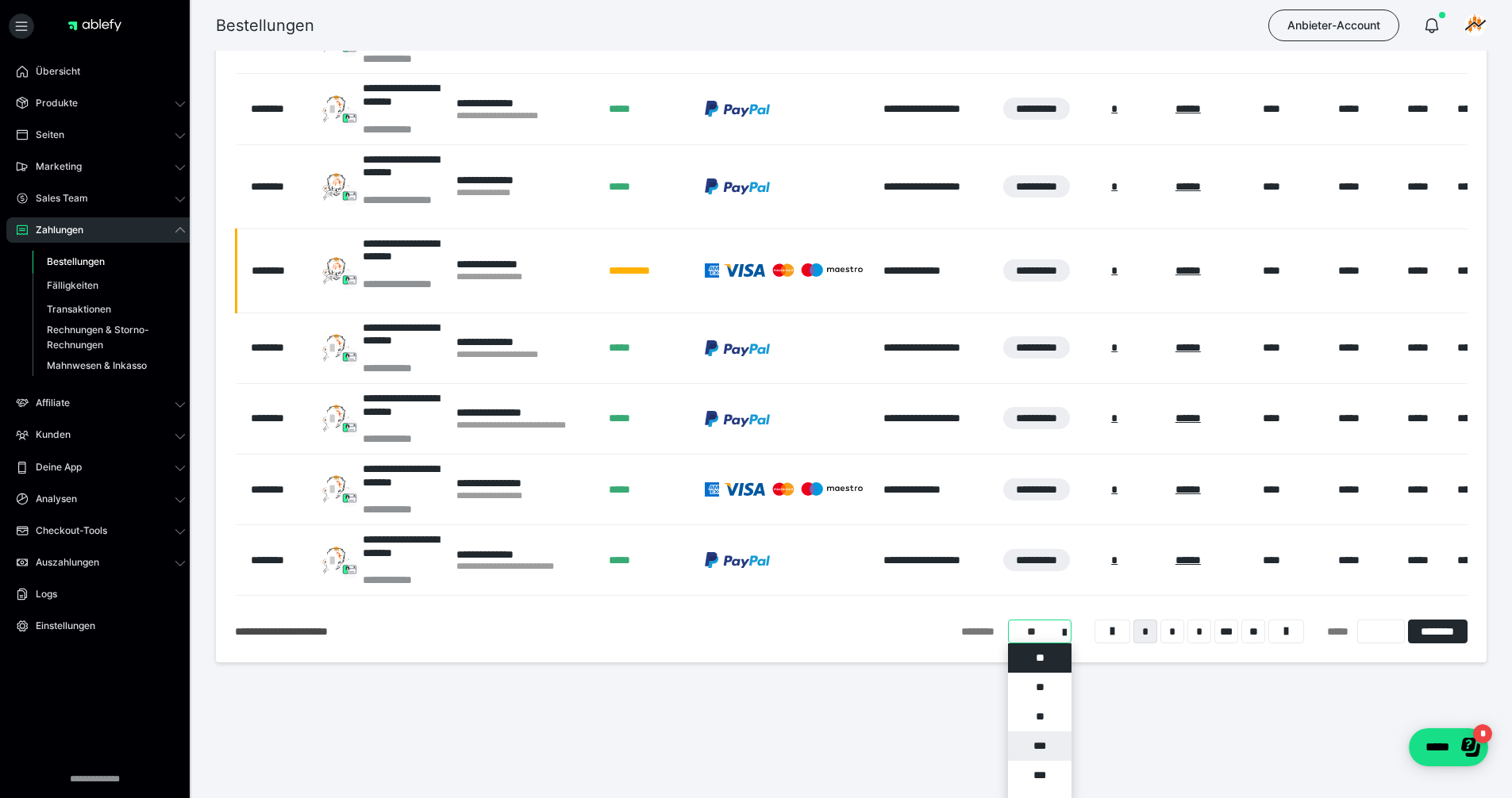 scroll, scrollTop: 604, scrollLeft: 0, axis: vertical 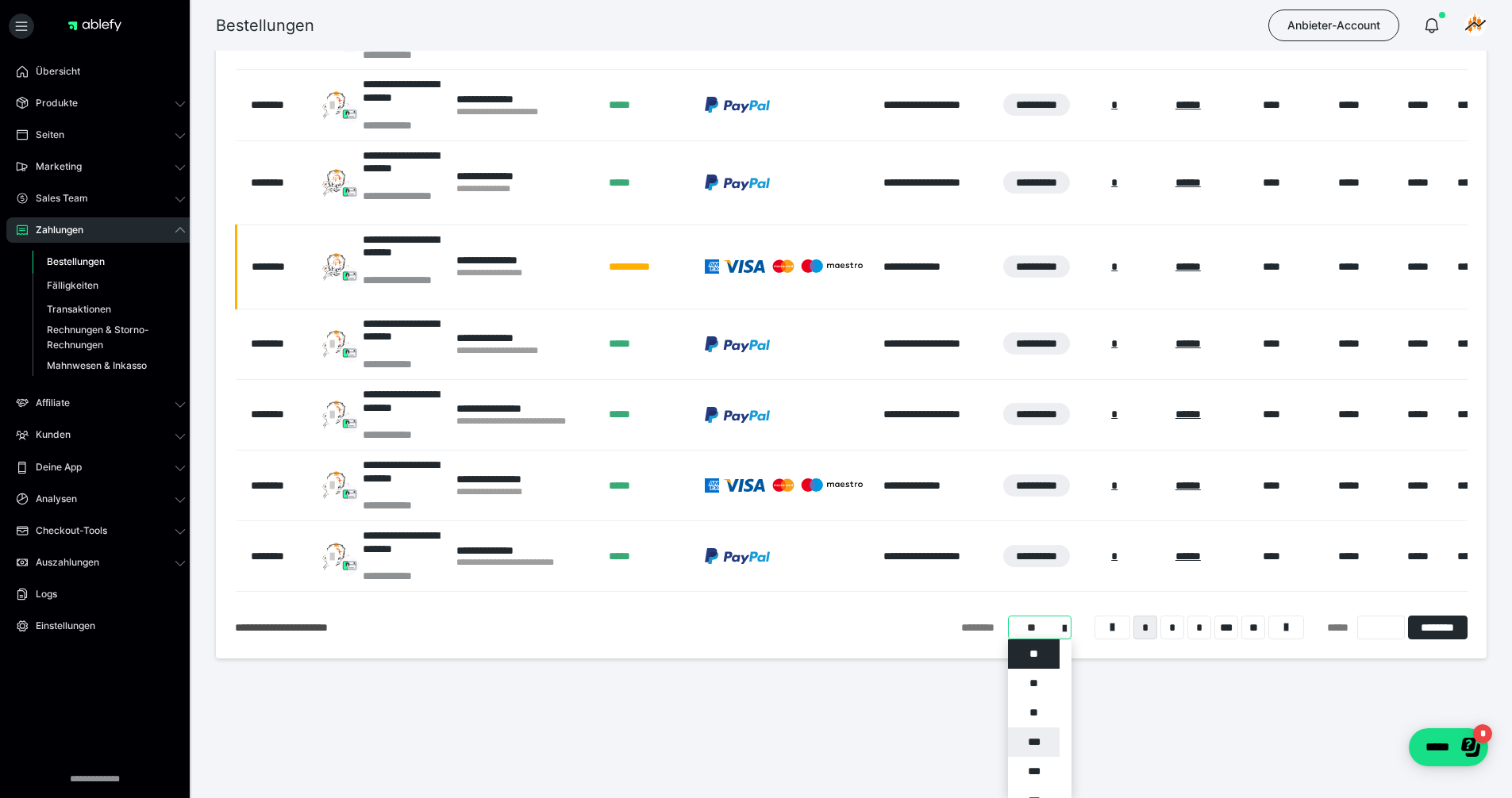 click on "***" at bounding box center (1033, 742) 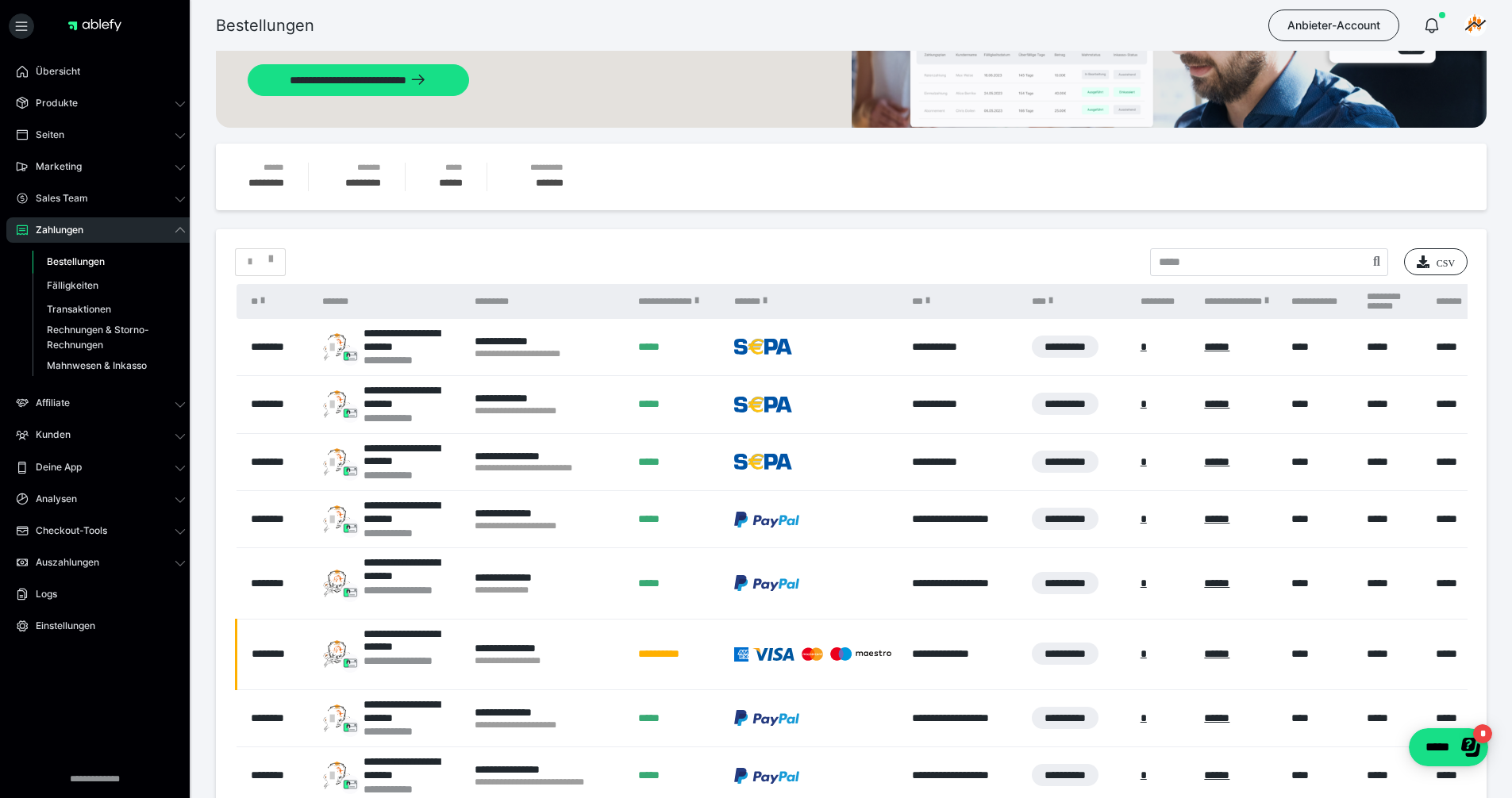 scroll, scrollTop: 0, scrollLeft: 0, axis: both 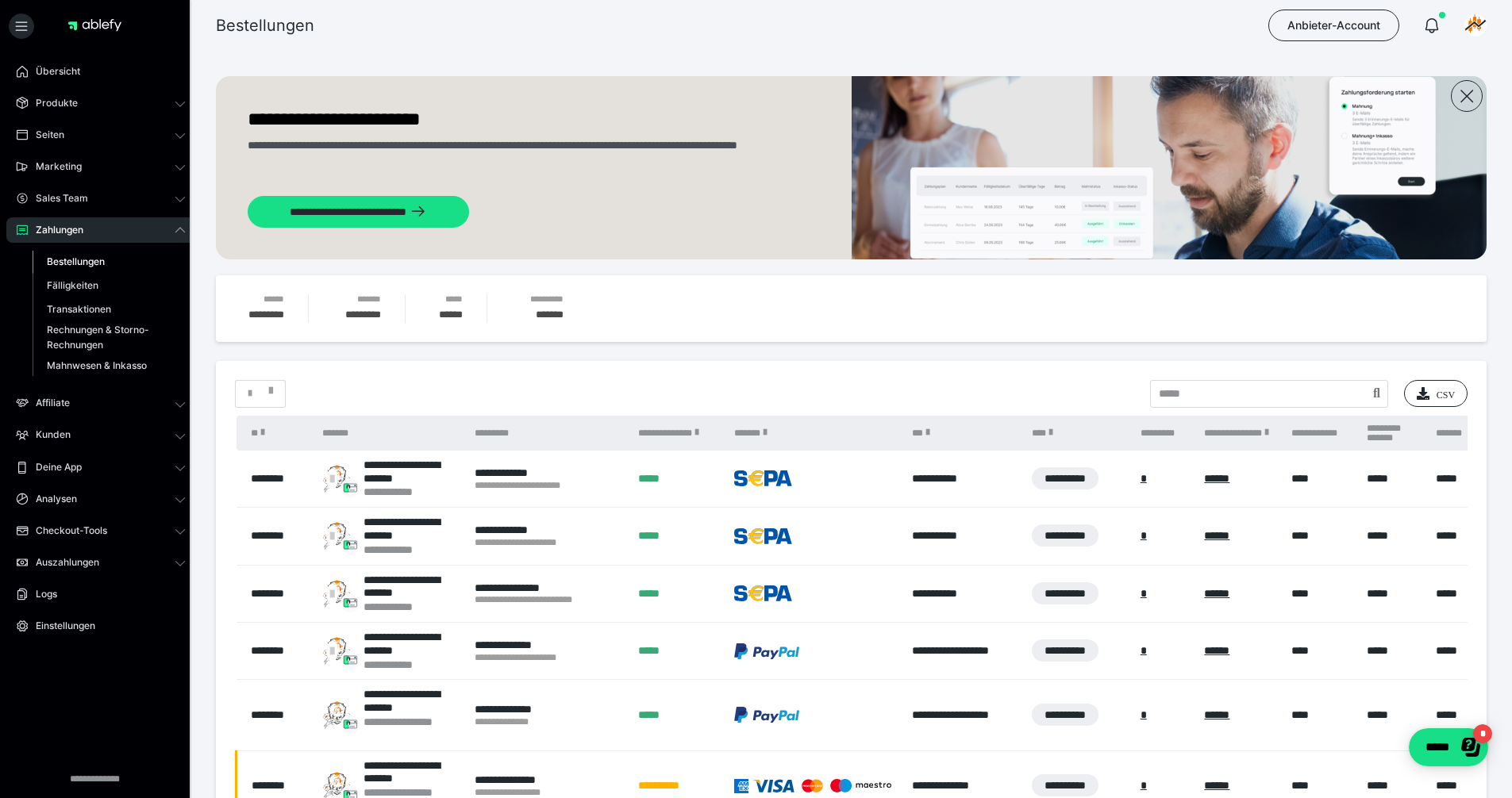 click on "*" at bounding box center (260, 393) 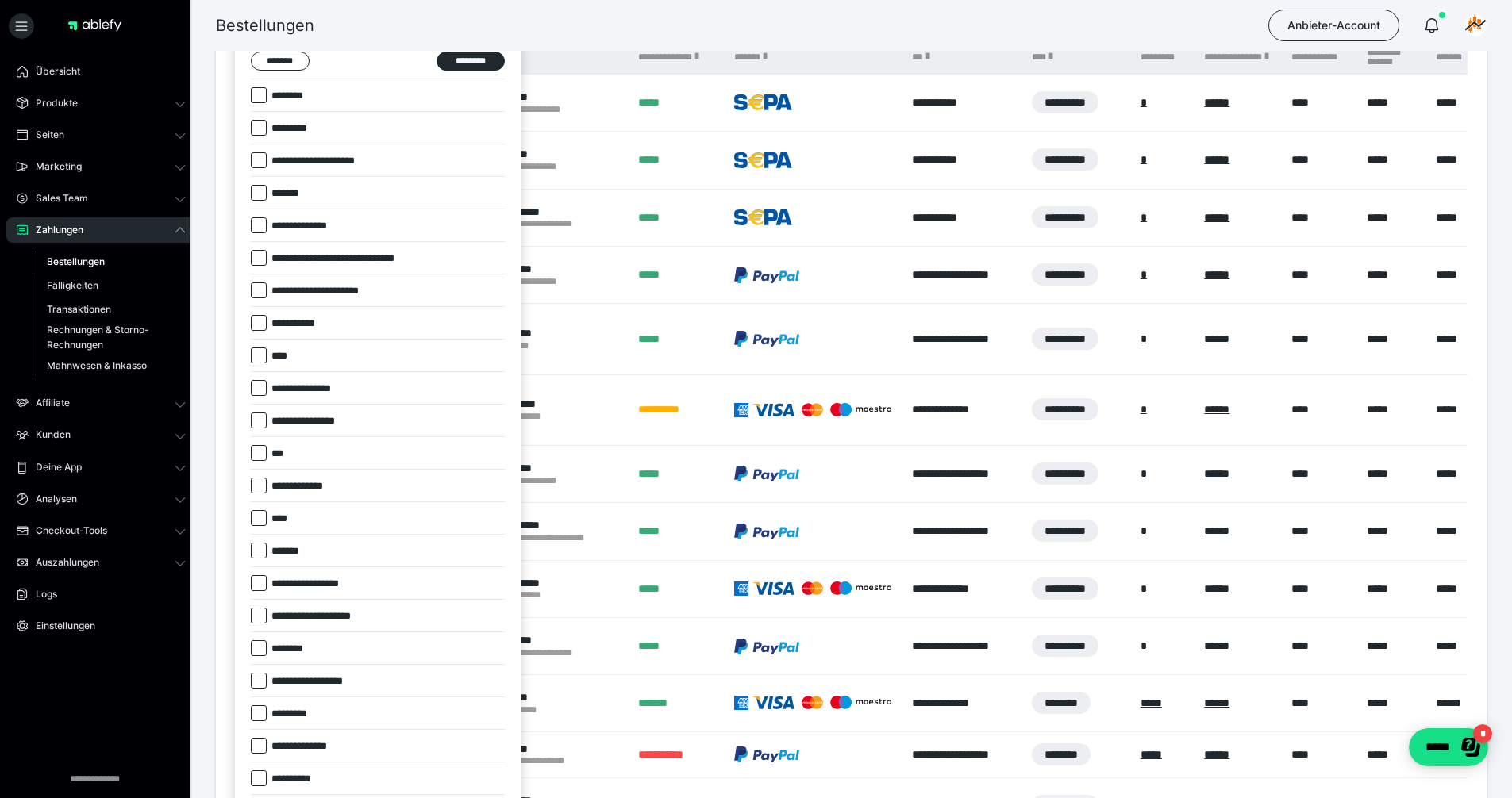 scroll, scrollTop: 397, scrollLeft: 0, axis: vertical 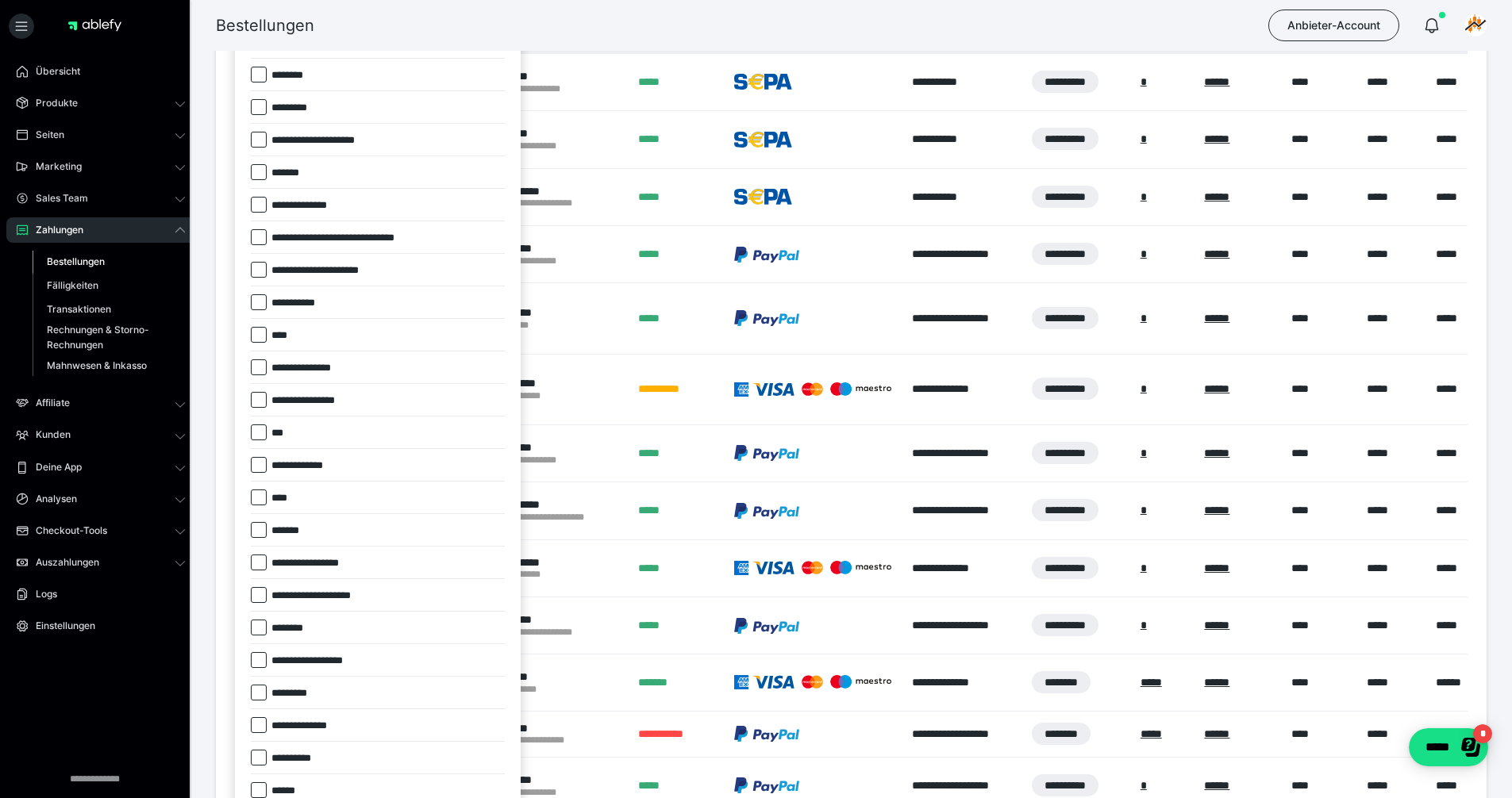 click on "*******" at bounding box center [290, 531] 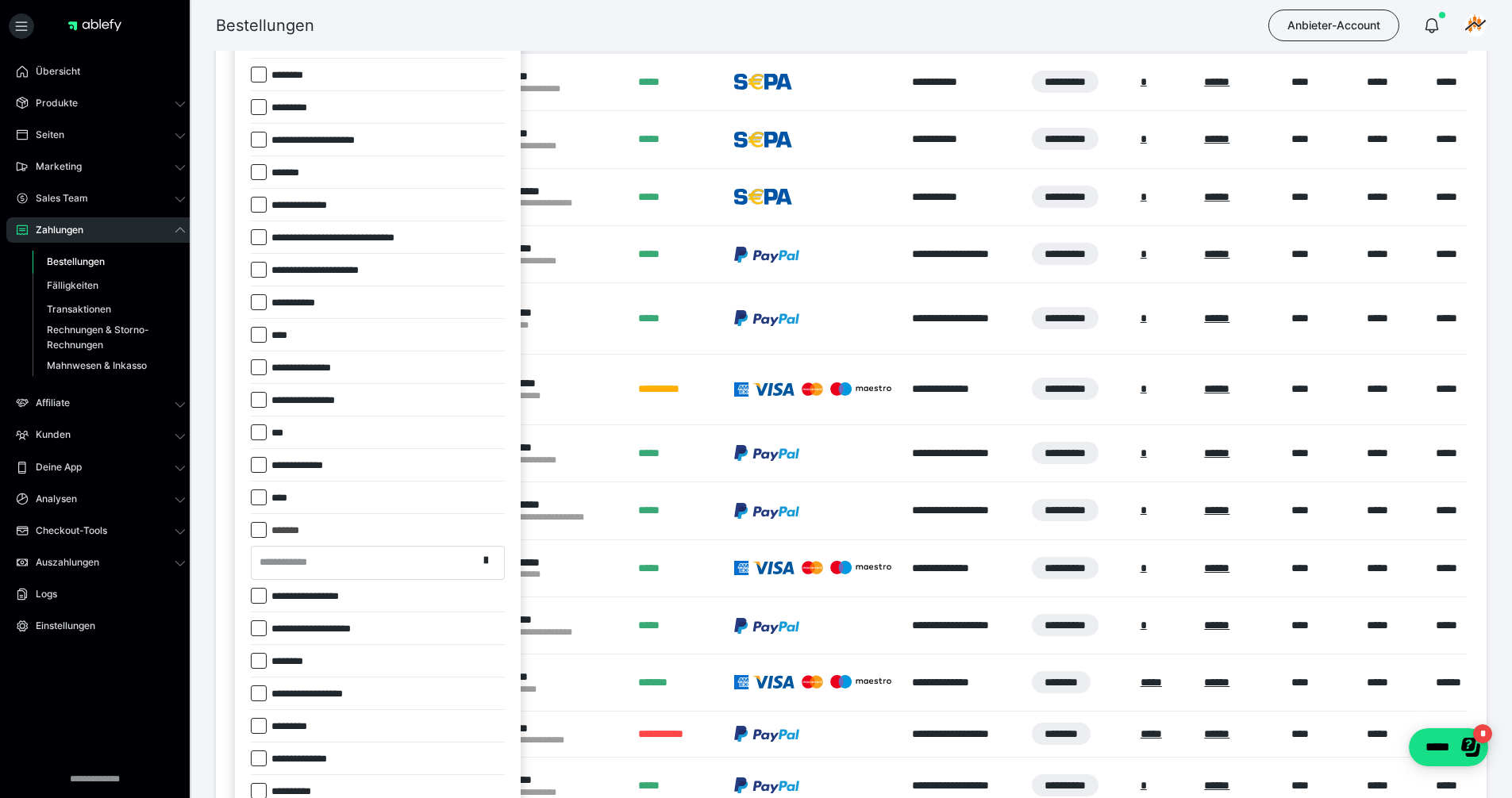 click on "*******" at bounding box center (290, 531) 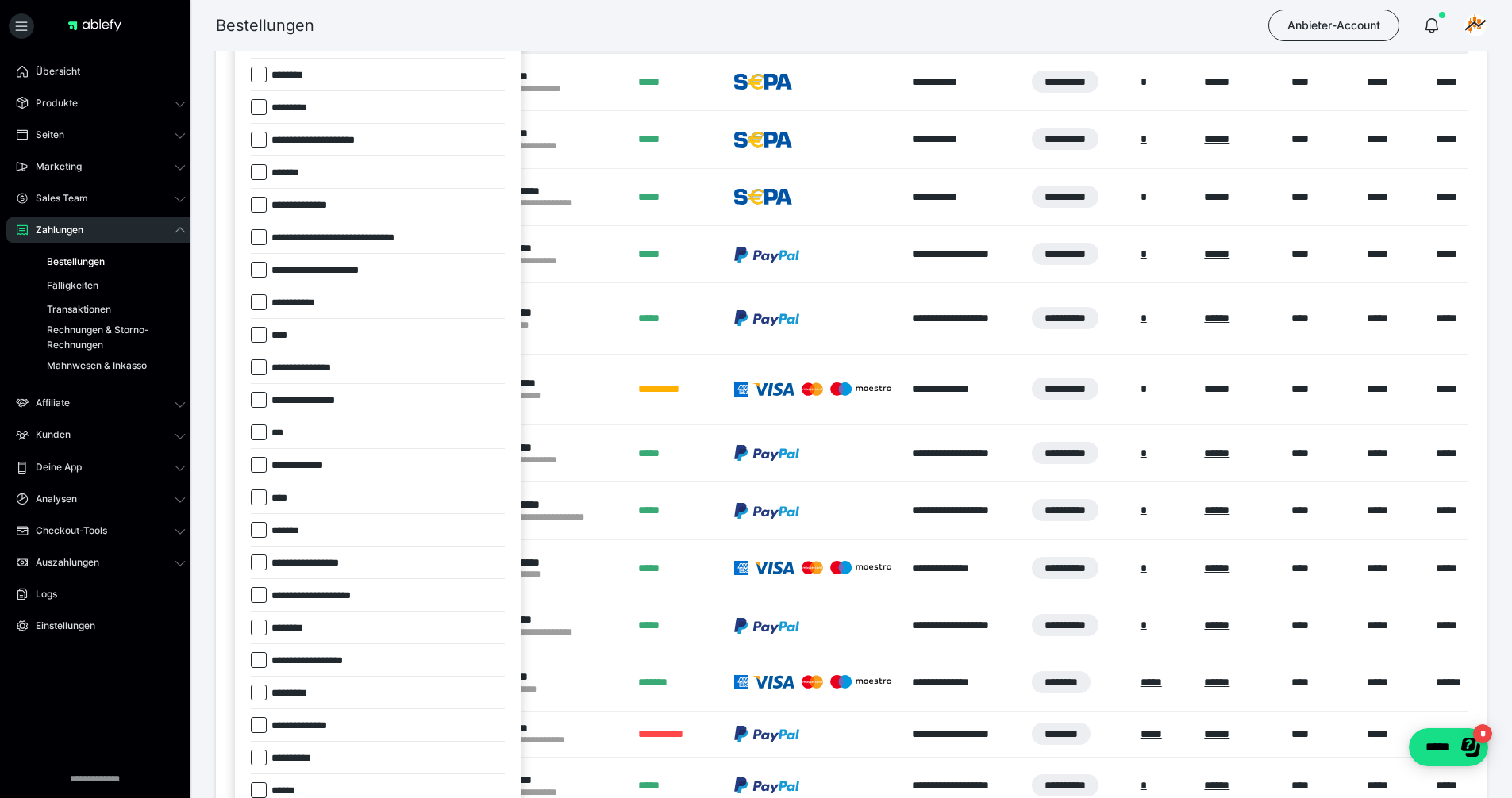 click on "**********" at bounding box center [276, 559] 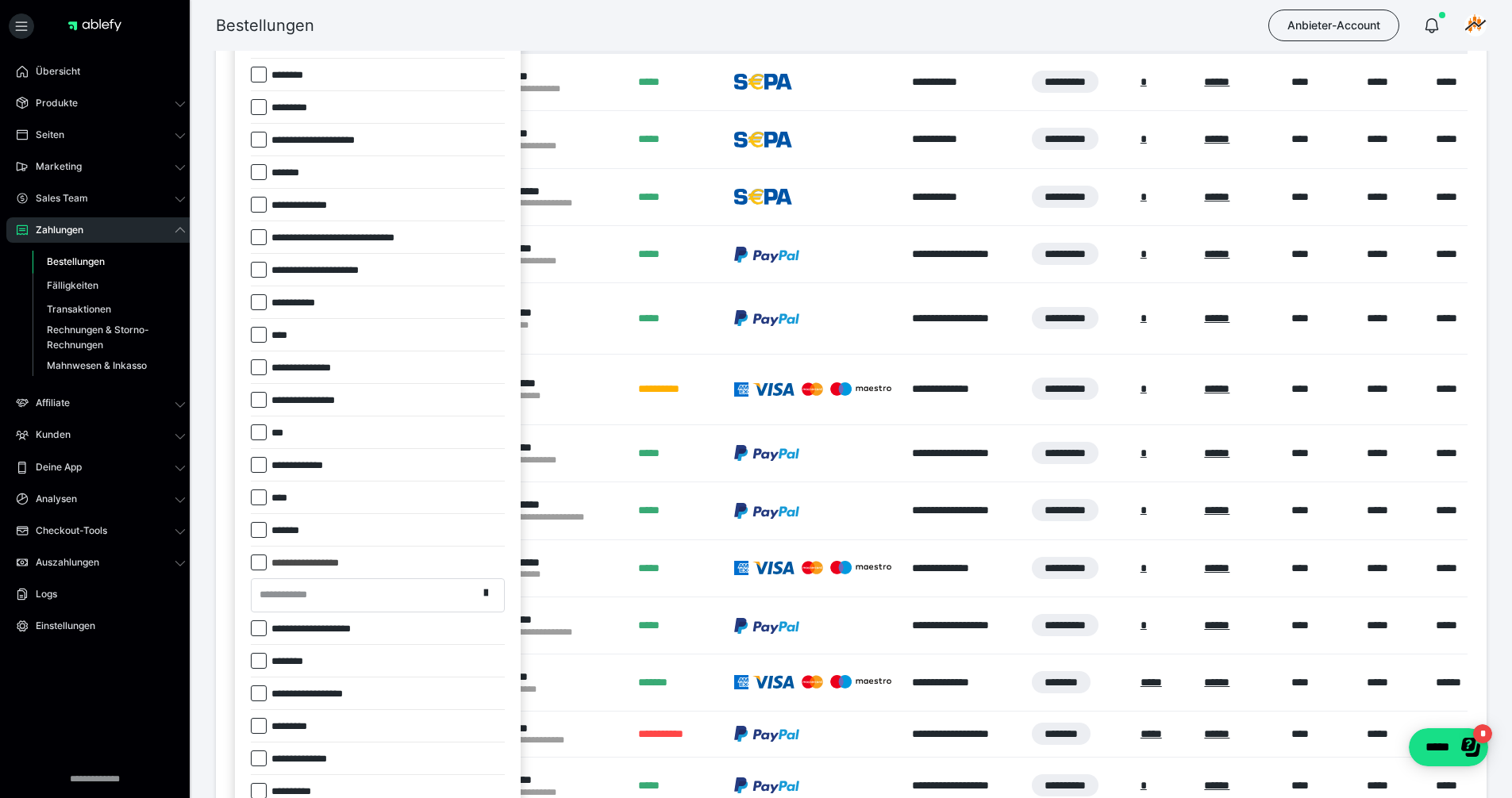 click on "**********" at bounding box center [288, 595] 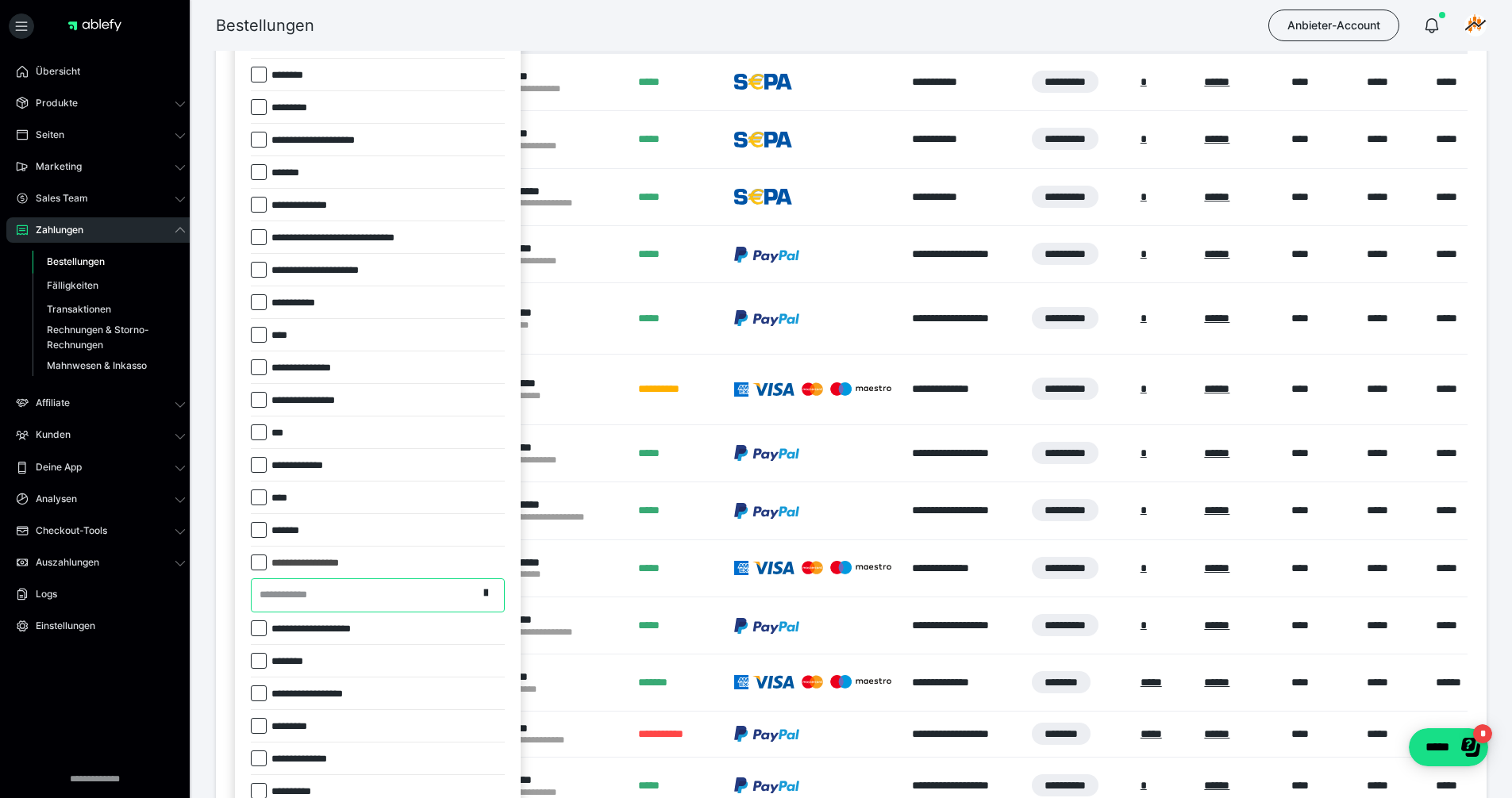 click on "**********" at bounding box center (288, 595) 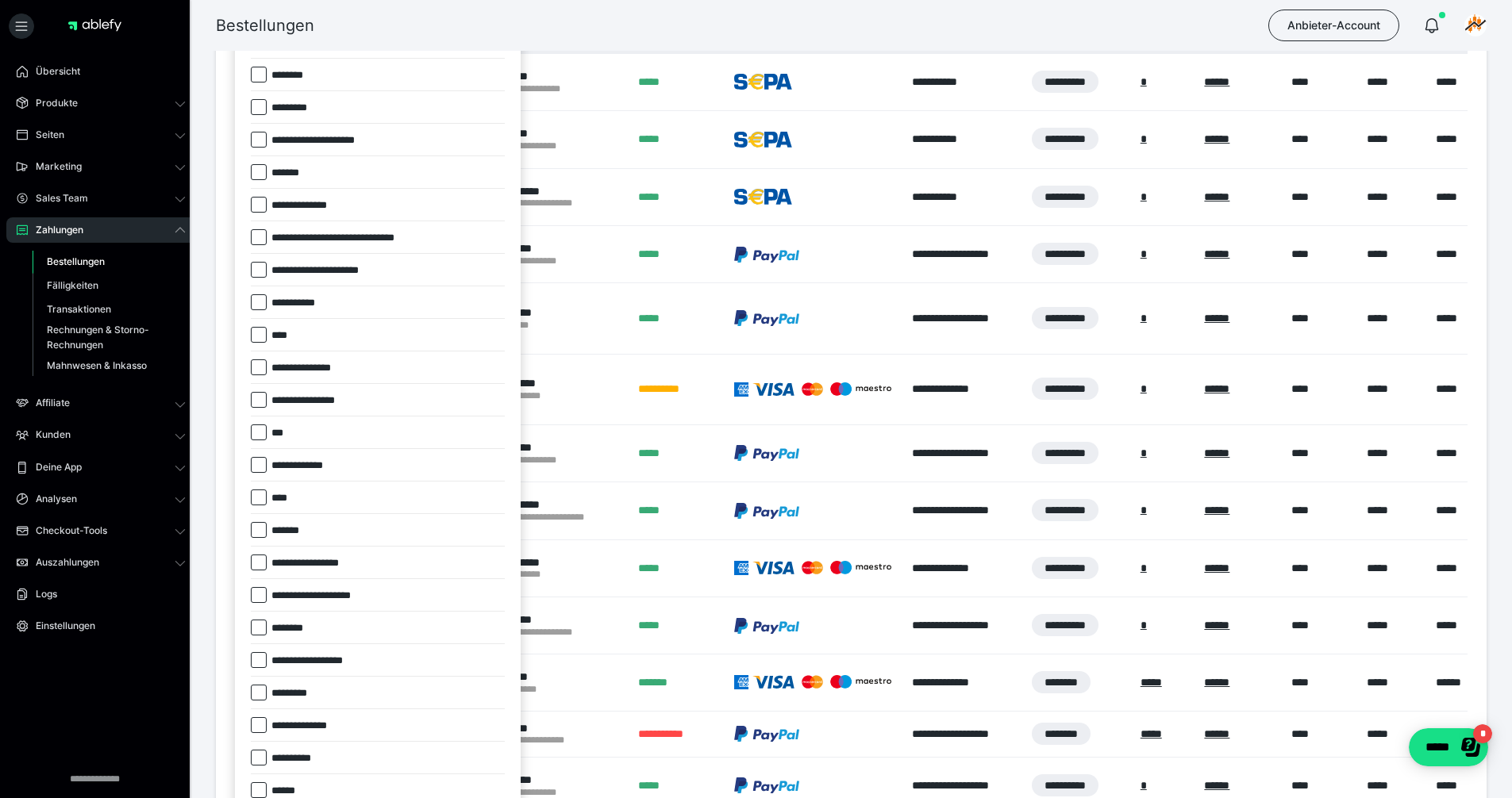 click on "*******" at bounding box center (290, 531) 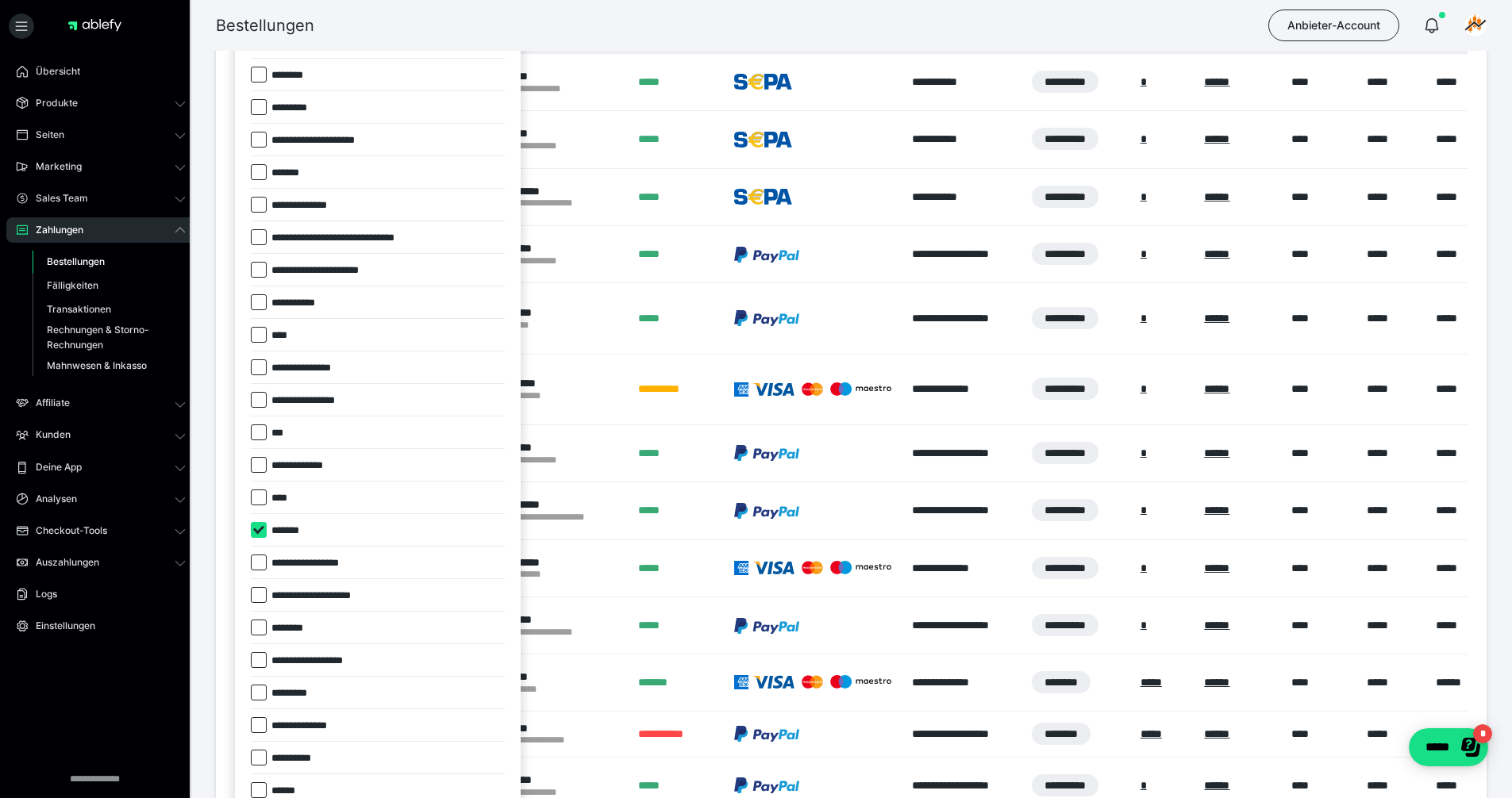 checkbox on "****" 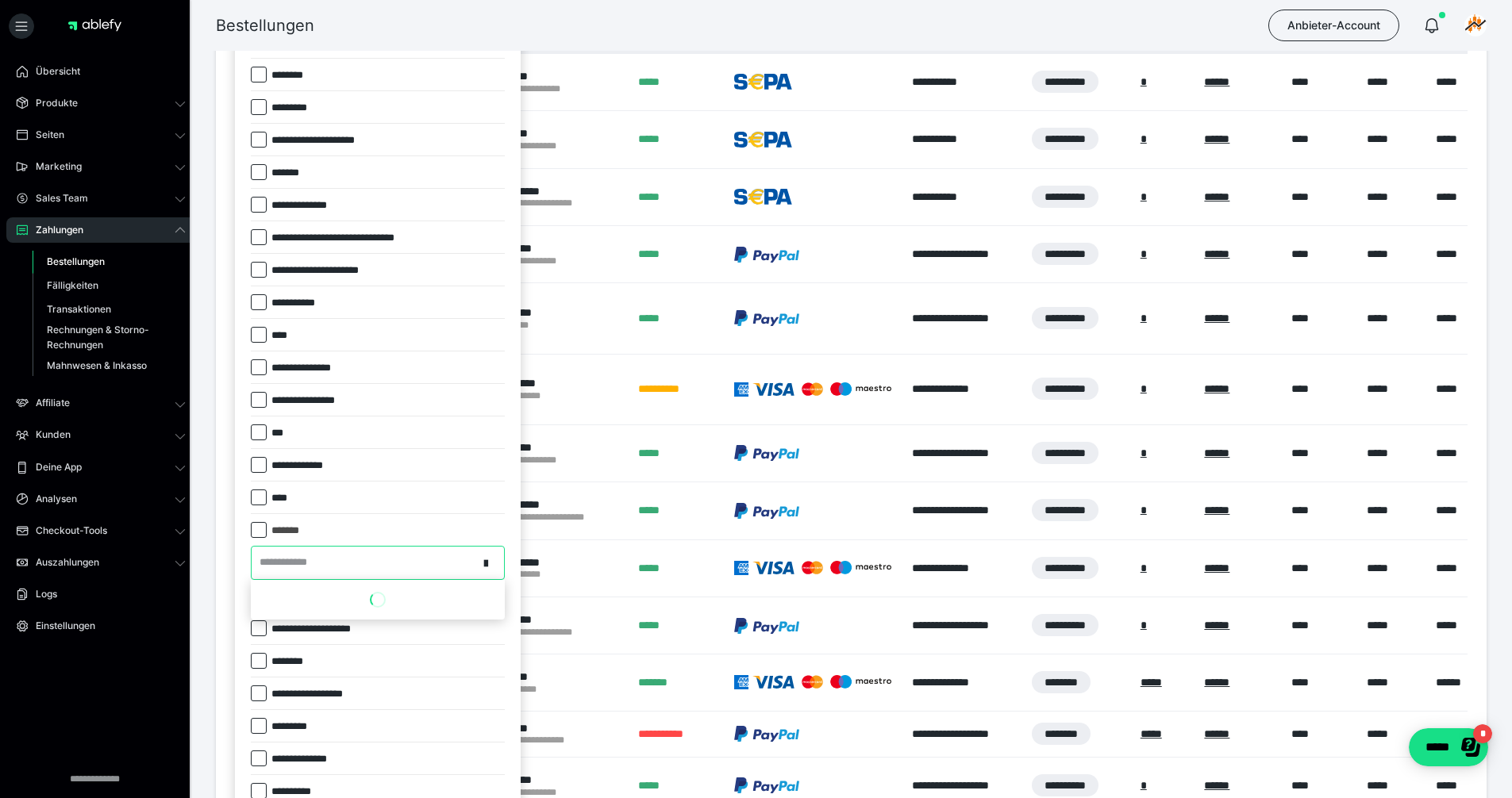 click on "**********" at bounding box center (364, 562) 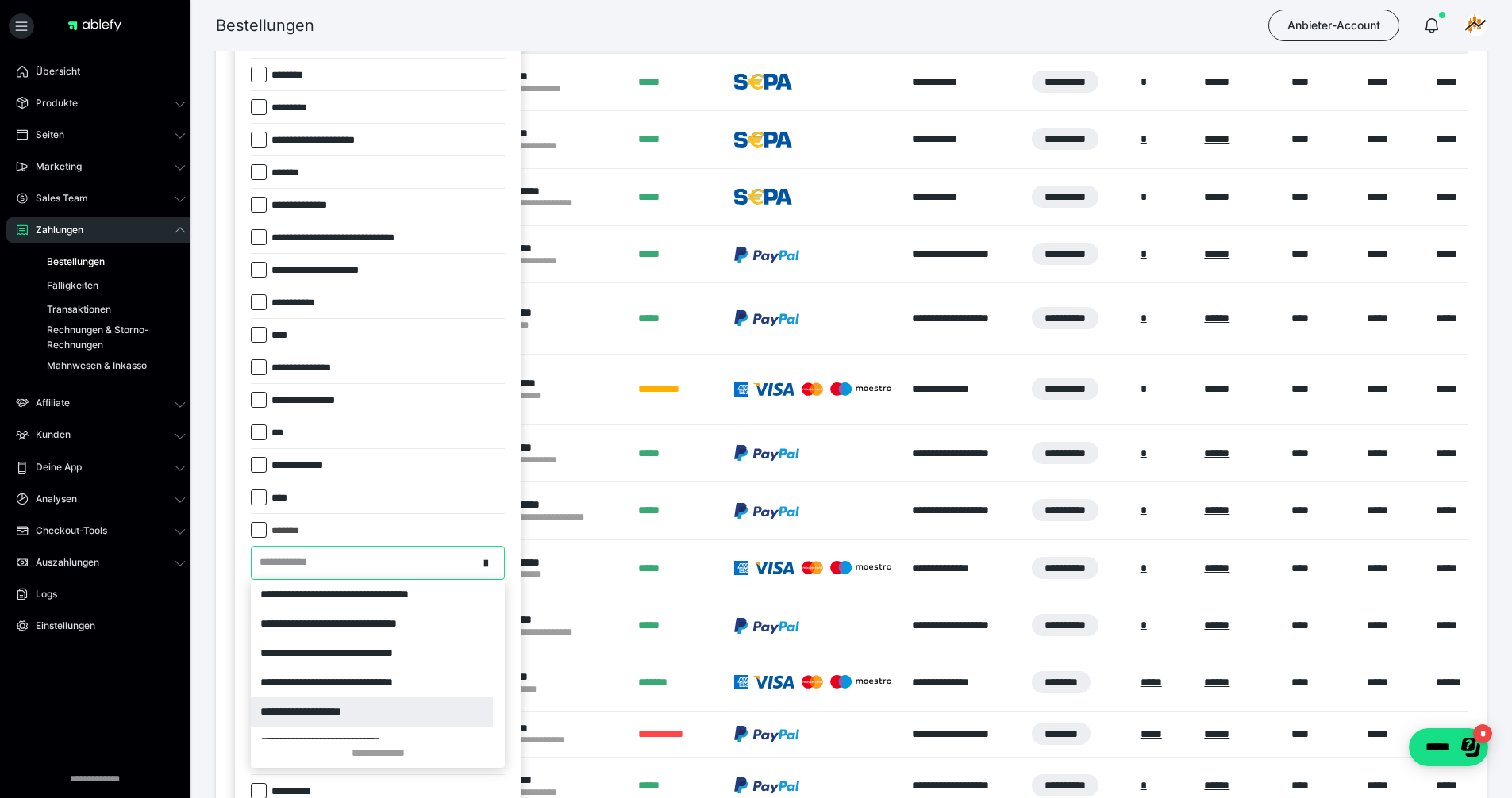 click on "**********" at bounding box center [371, 712] 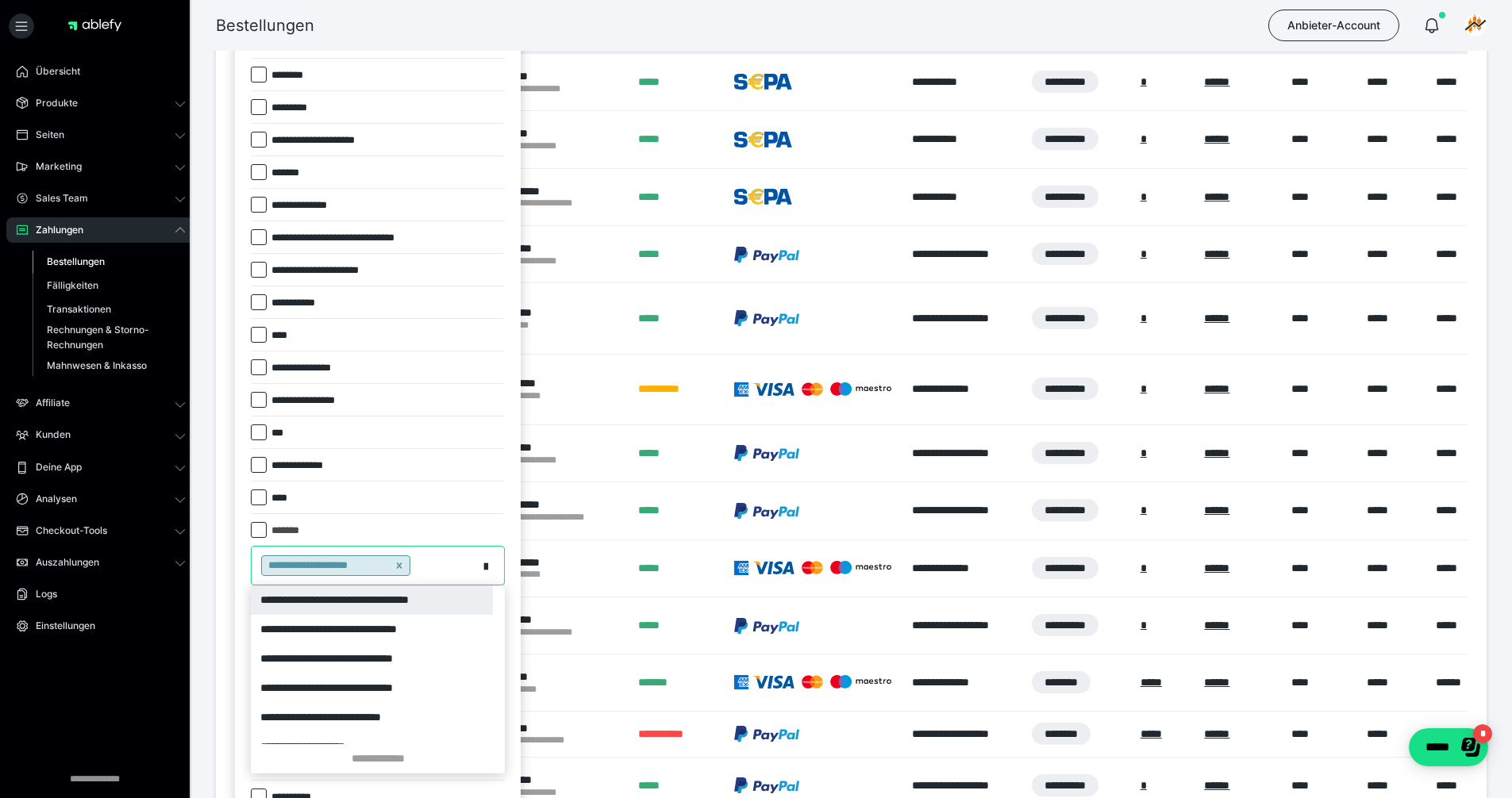 click on "**********" at bounding box center (364, 566) 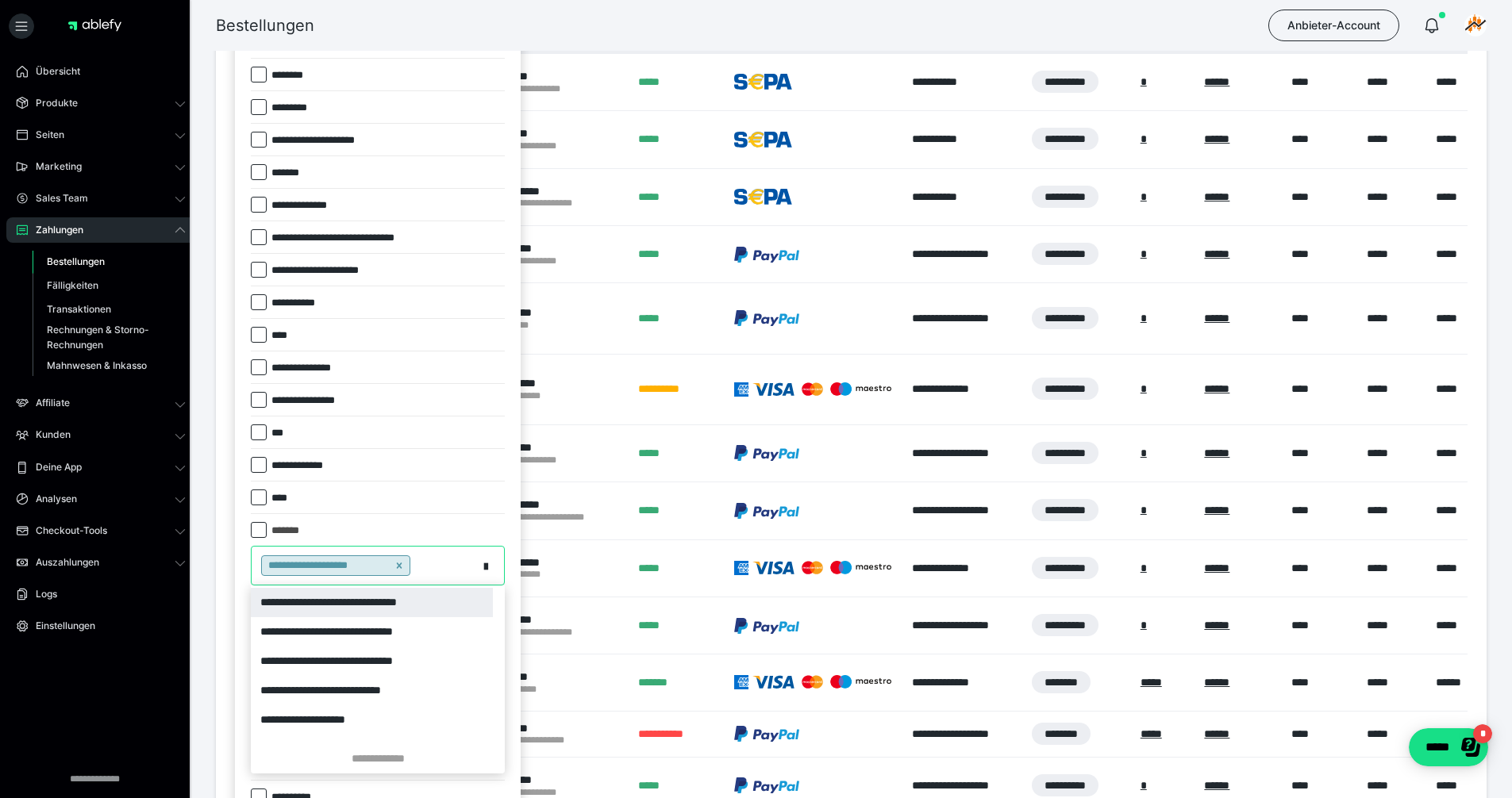 scroll, scrollTop: 36, scrollLeft: 0, axis: vertical 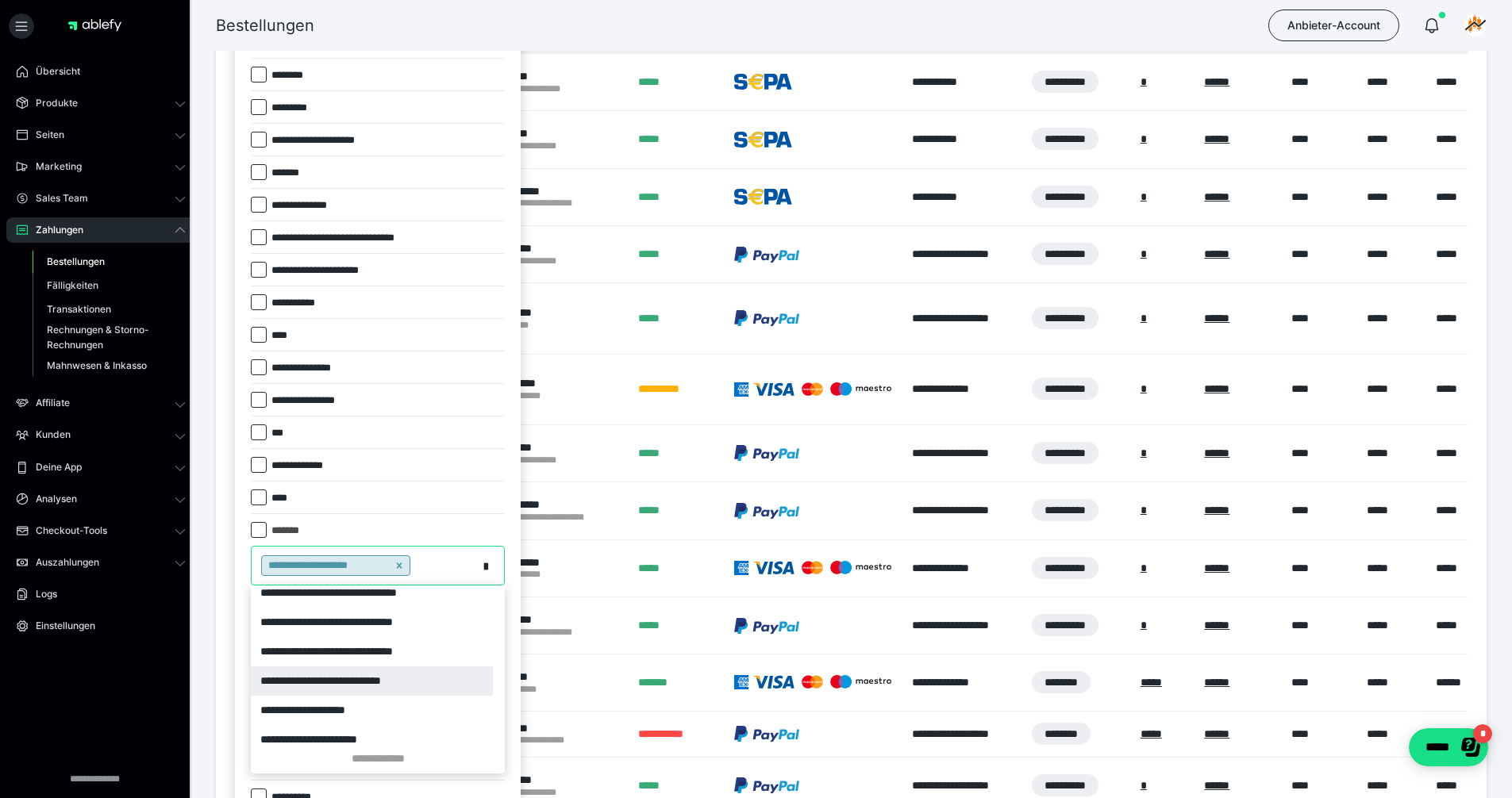 click on "**********" at bounding box center [371, 681] 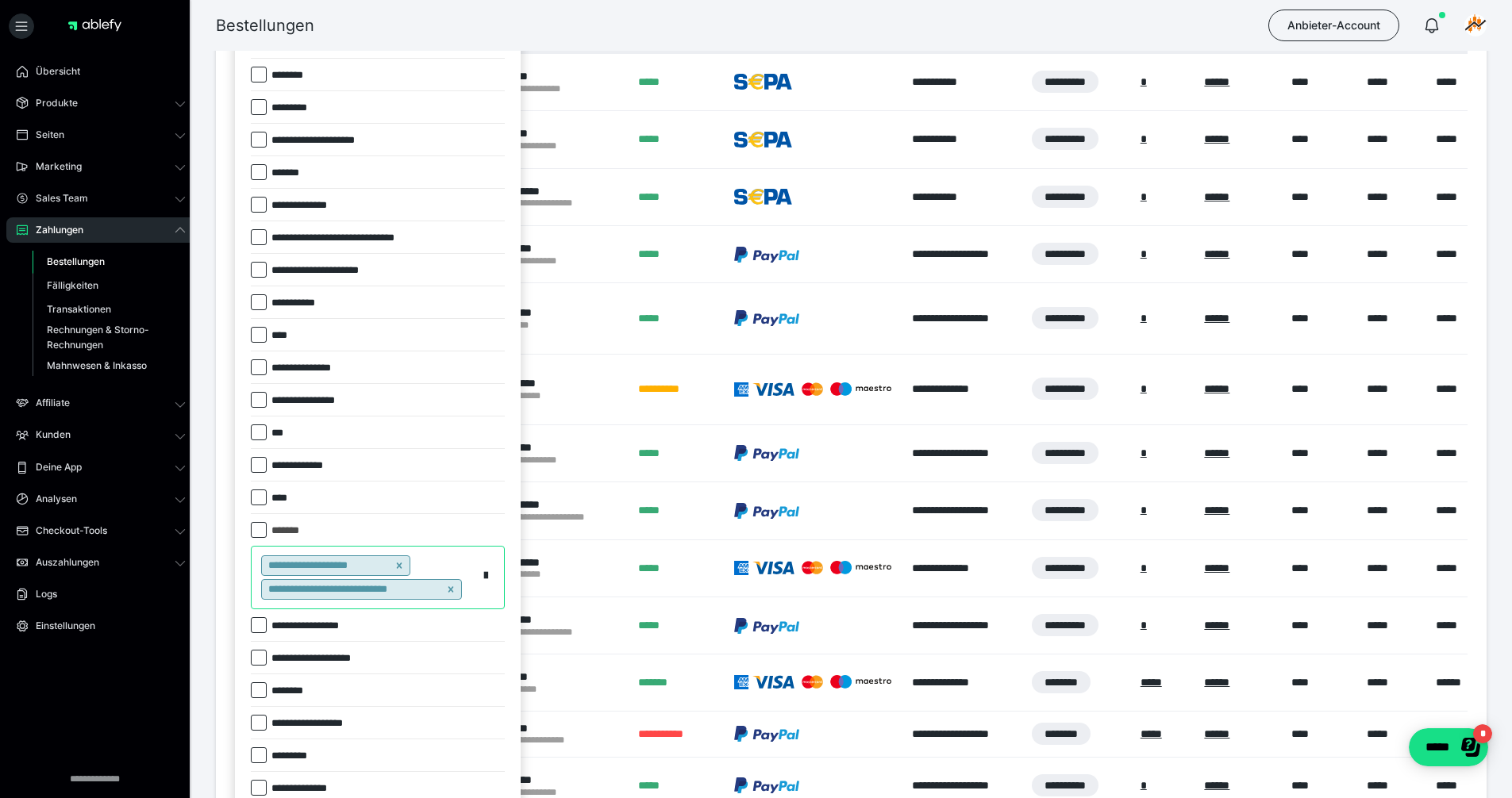 click on "**********" at bounding box center (378, 577) 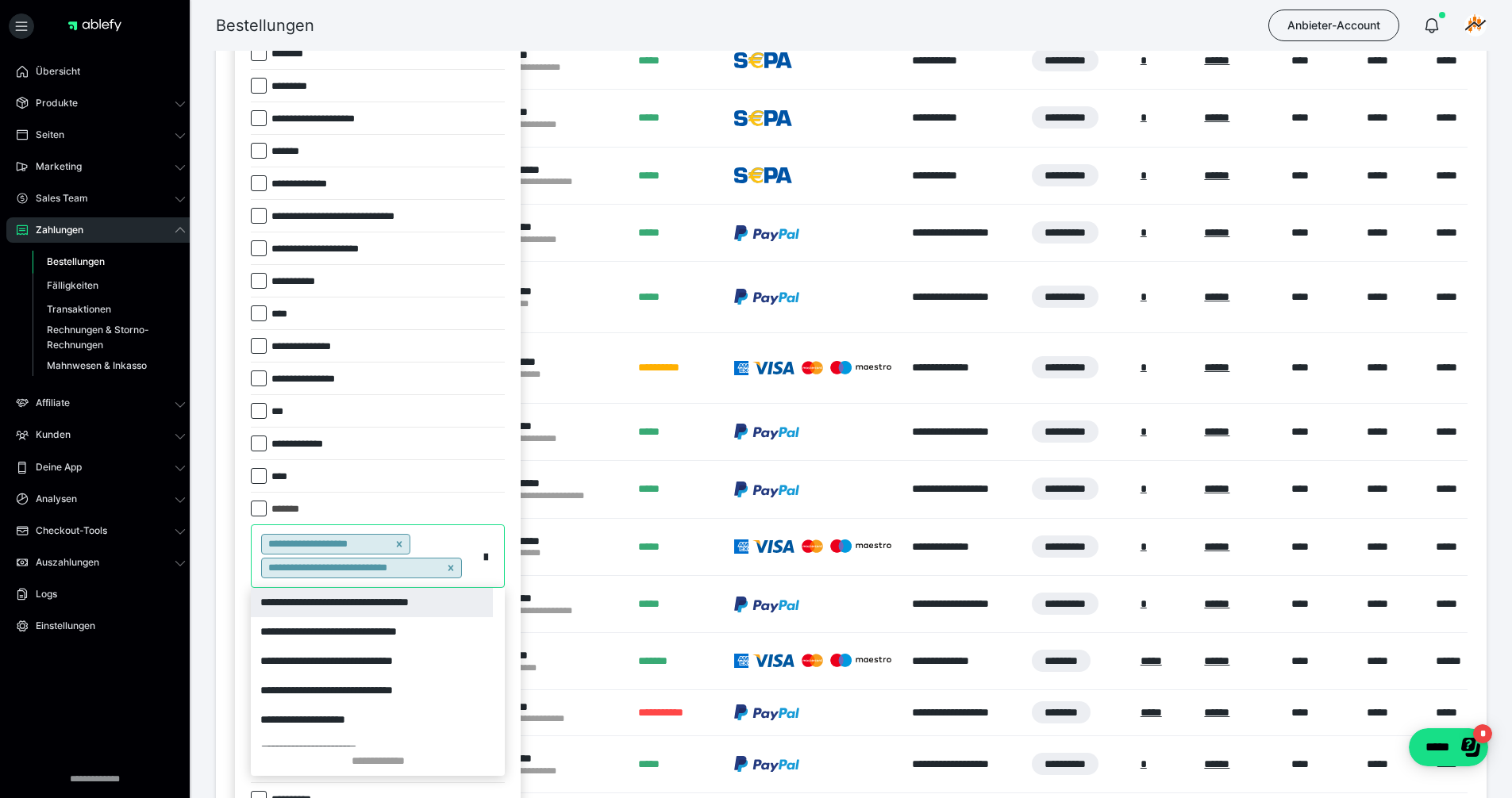 scroll, scrollTop: 421, scrollLeft: 0, axis: vertical 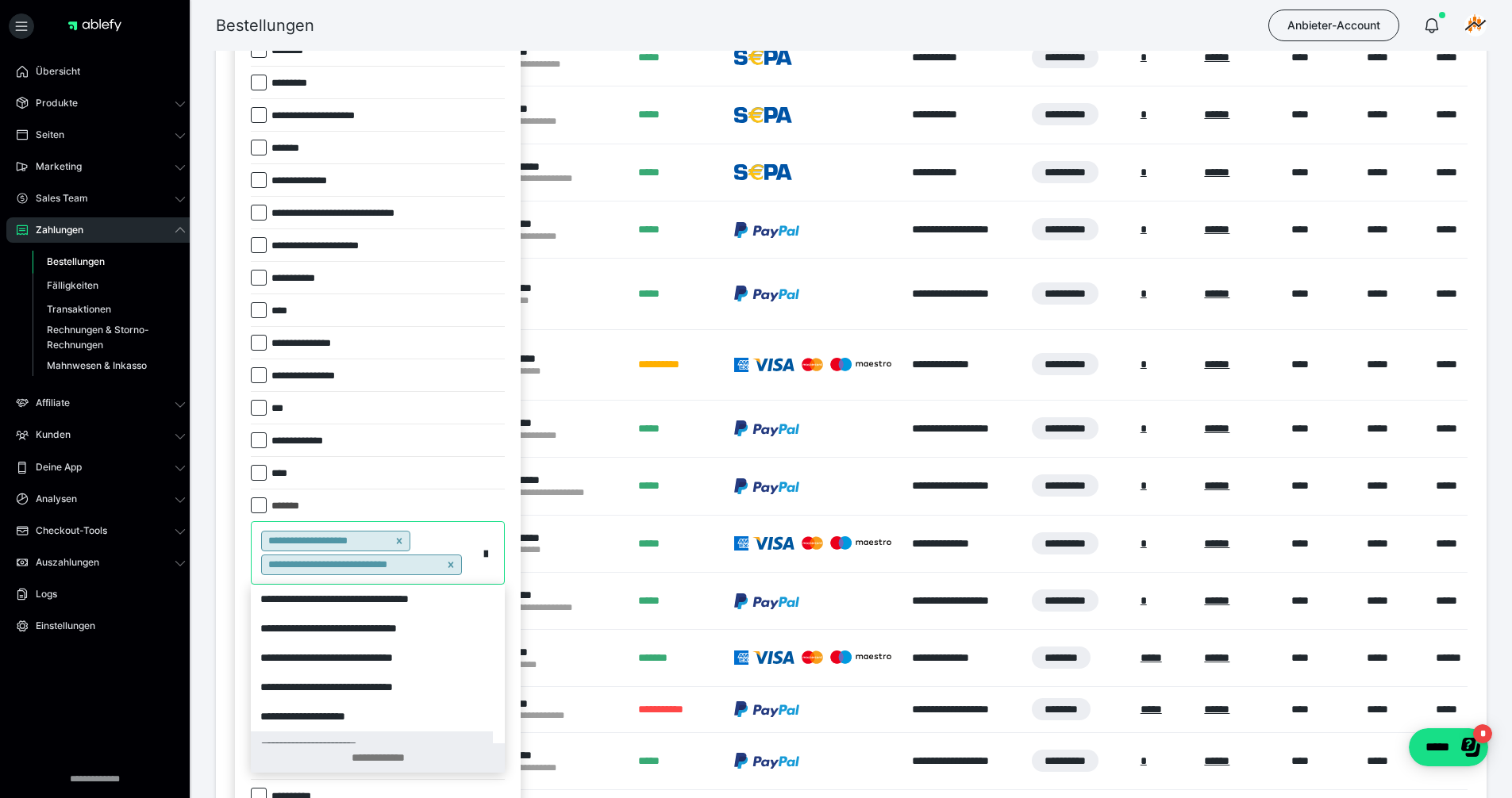 click on "**********" at bounding box center [378, 758] 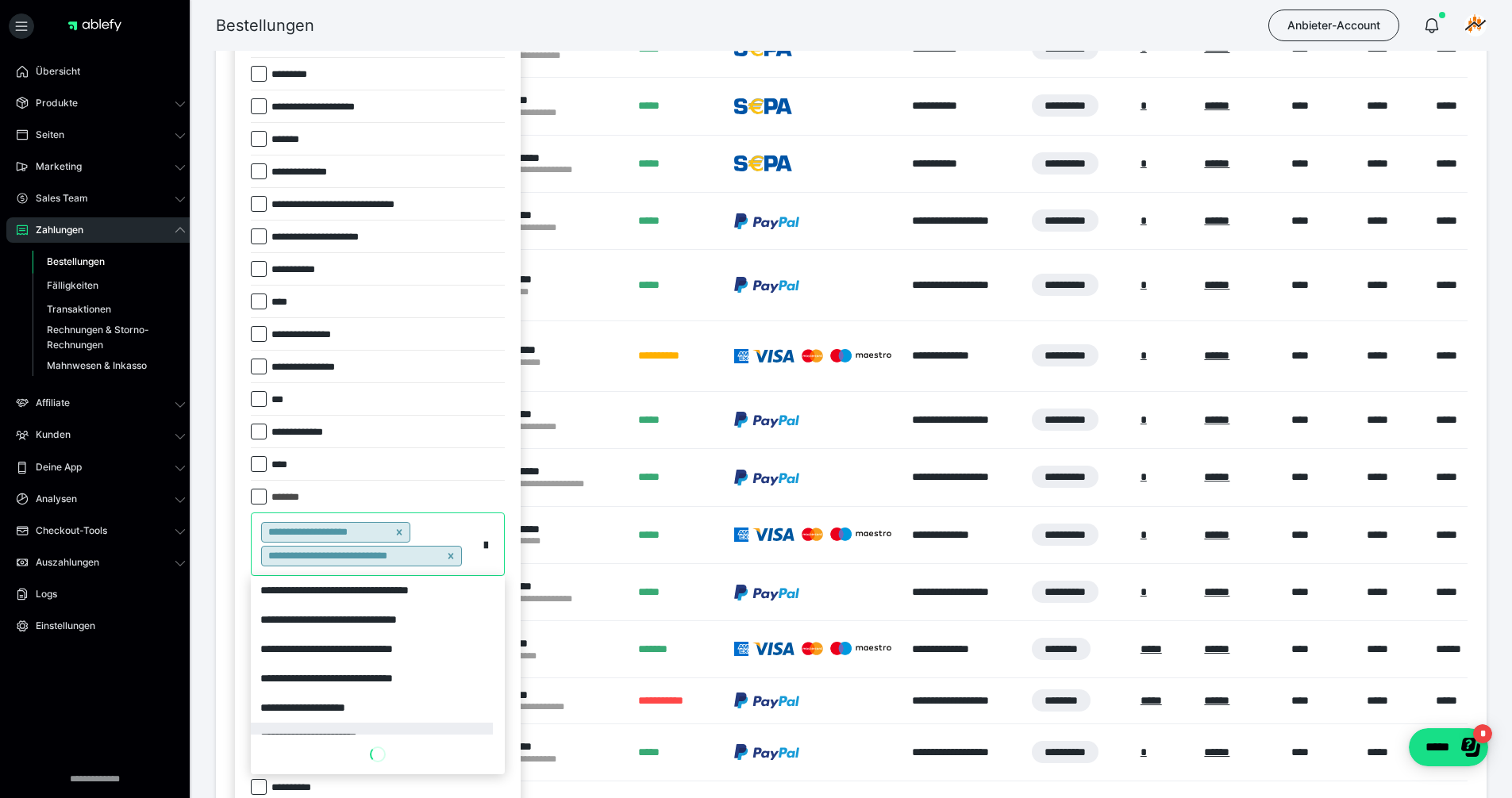 scroll, scrollTop: 432, scrollLeft: 0, axis: vertical 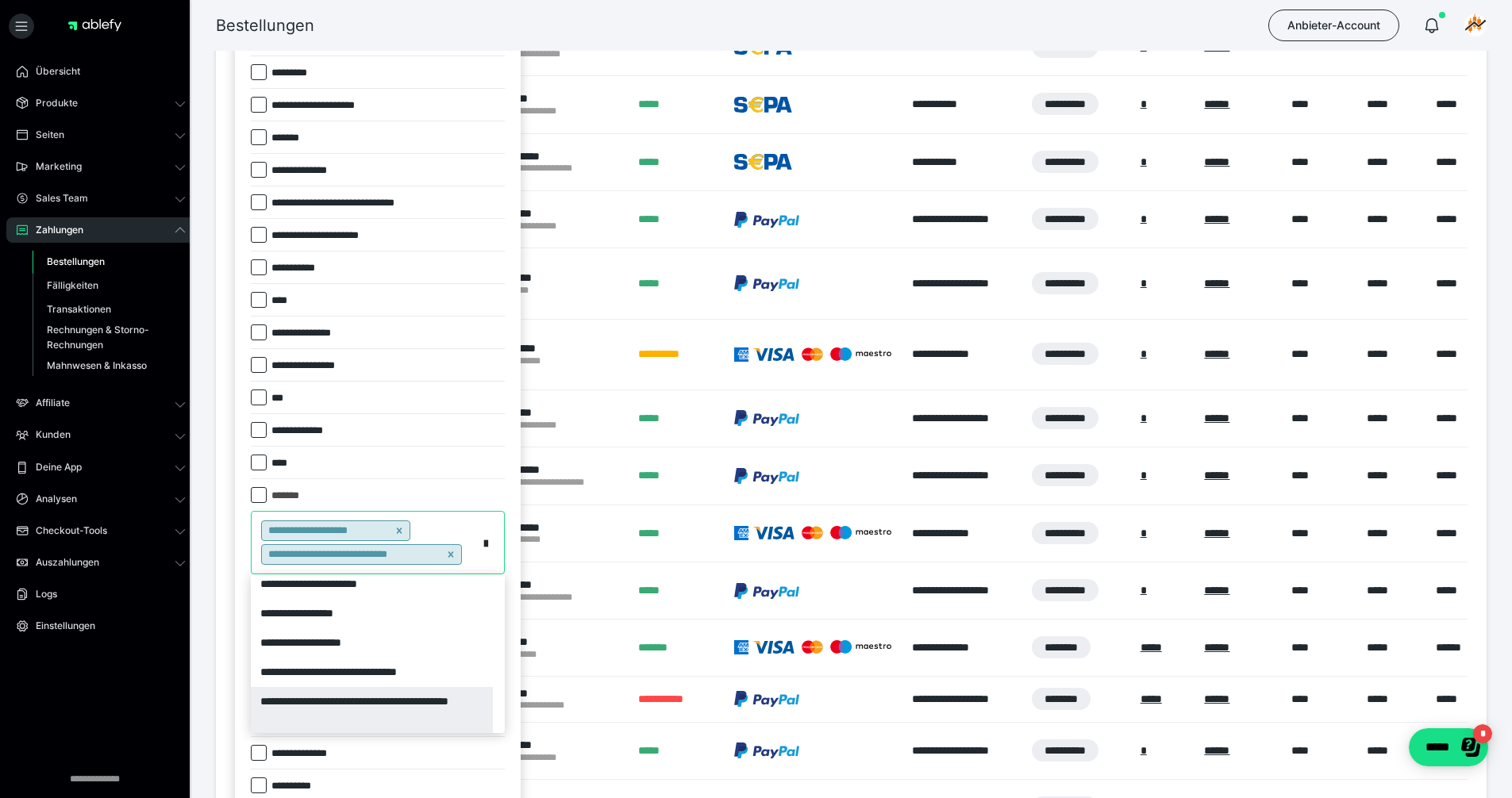 click on "**********" at bounding box center [371, 710] 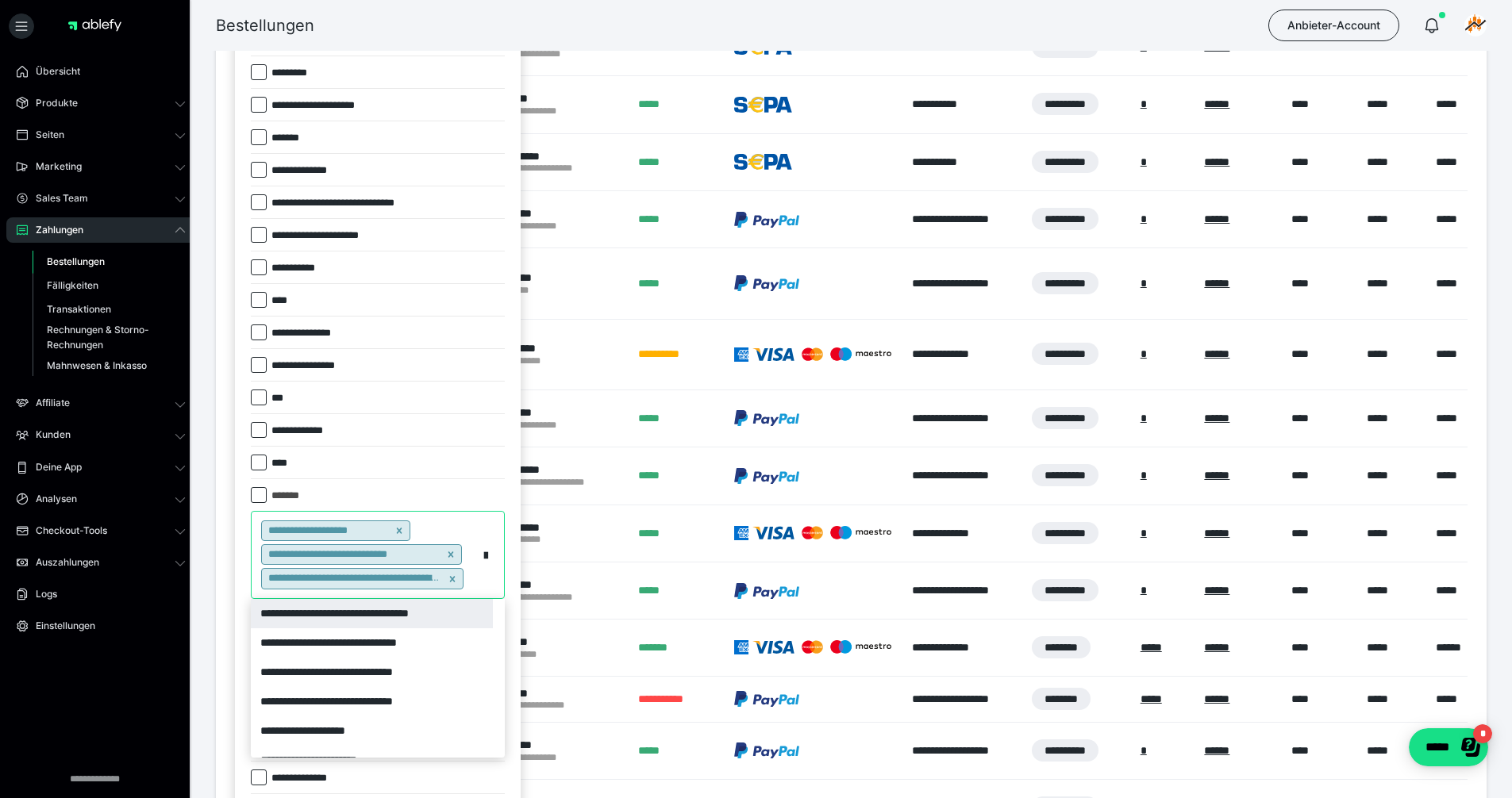 click on "**********" at bounding box center (364, 554) 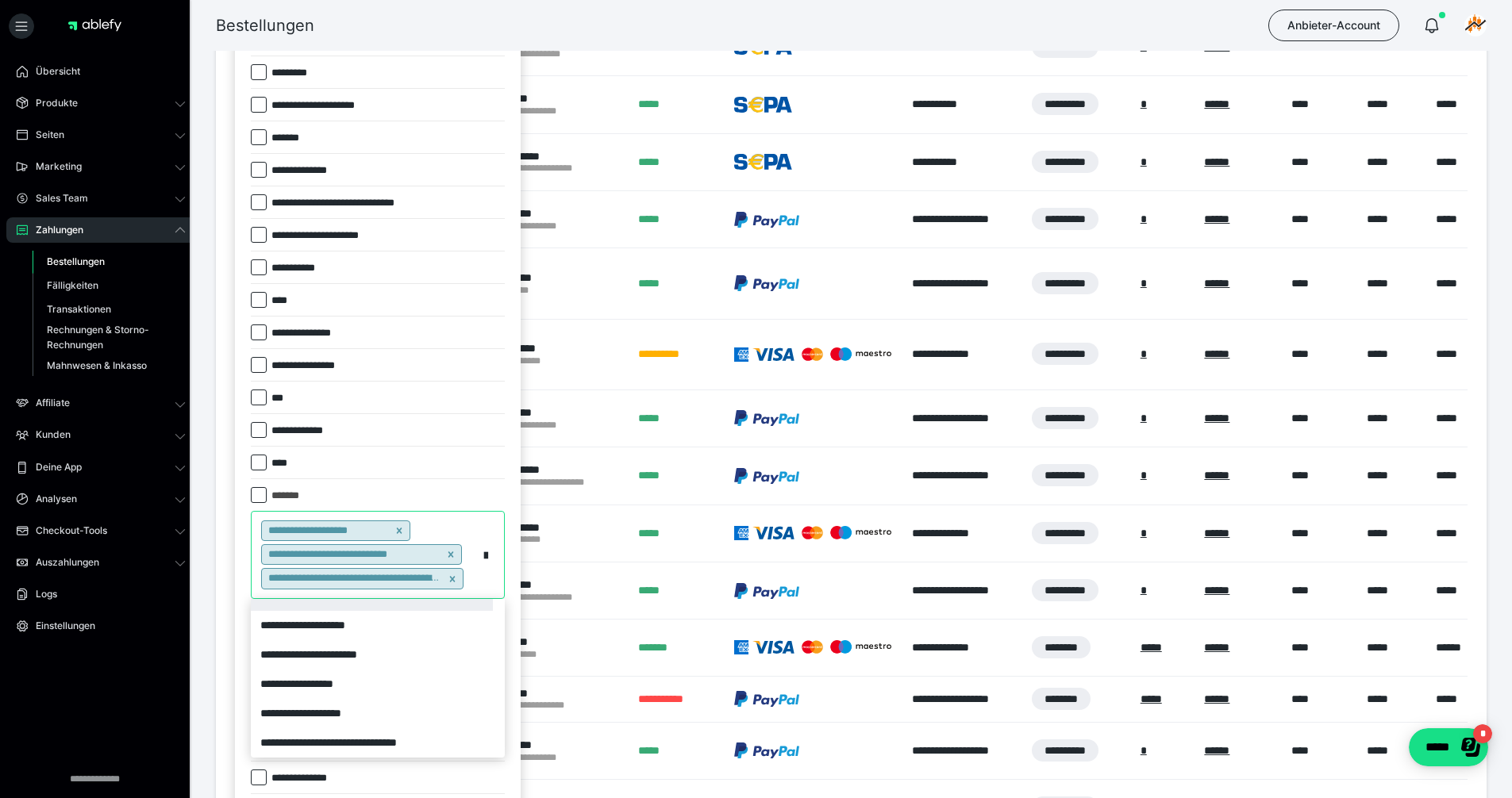 scroll, scrollTop: 0, scrollLeft: 0, axis: both 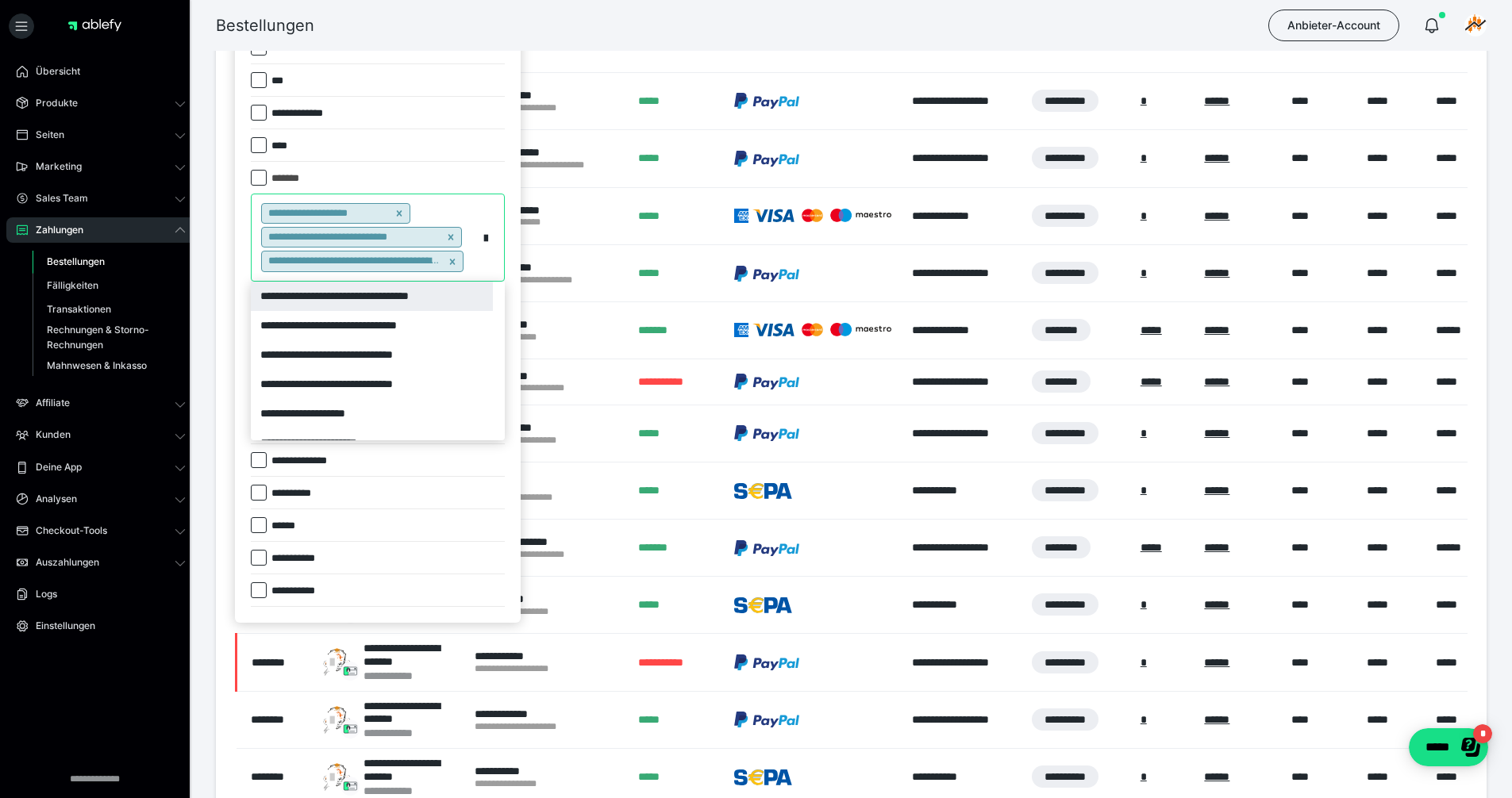 click on "*******" at bounding box center (378, 178) 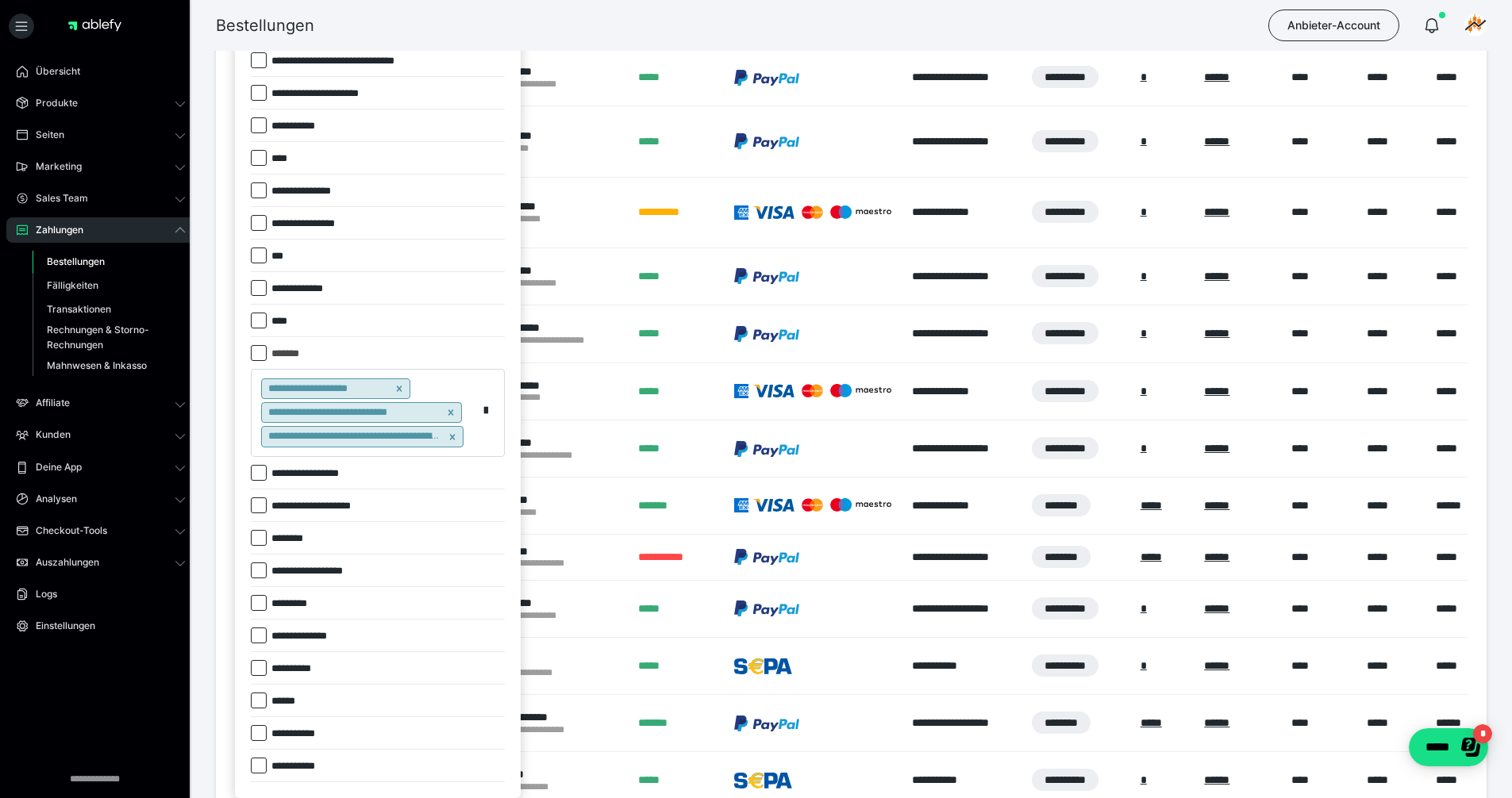 scroll, scrollTop: 352, scrollLeft: 0, axis: vertical 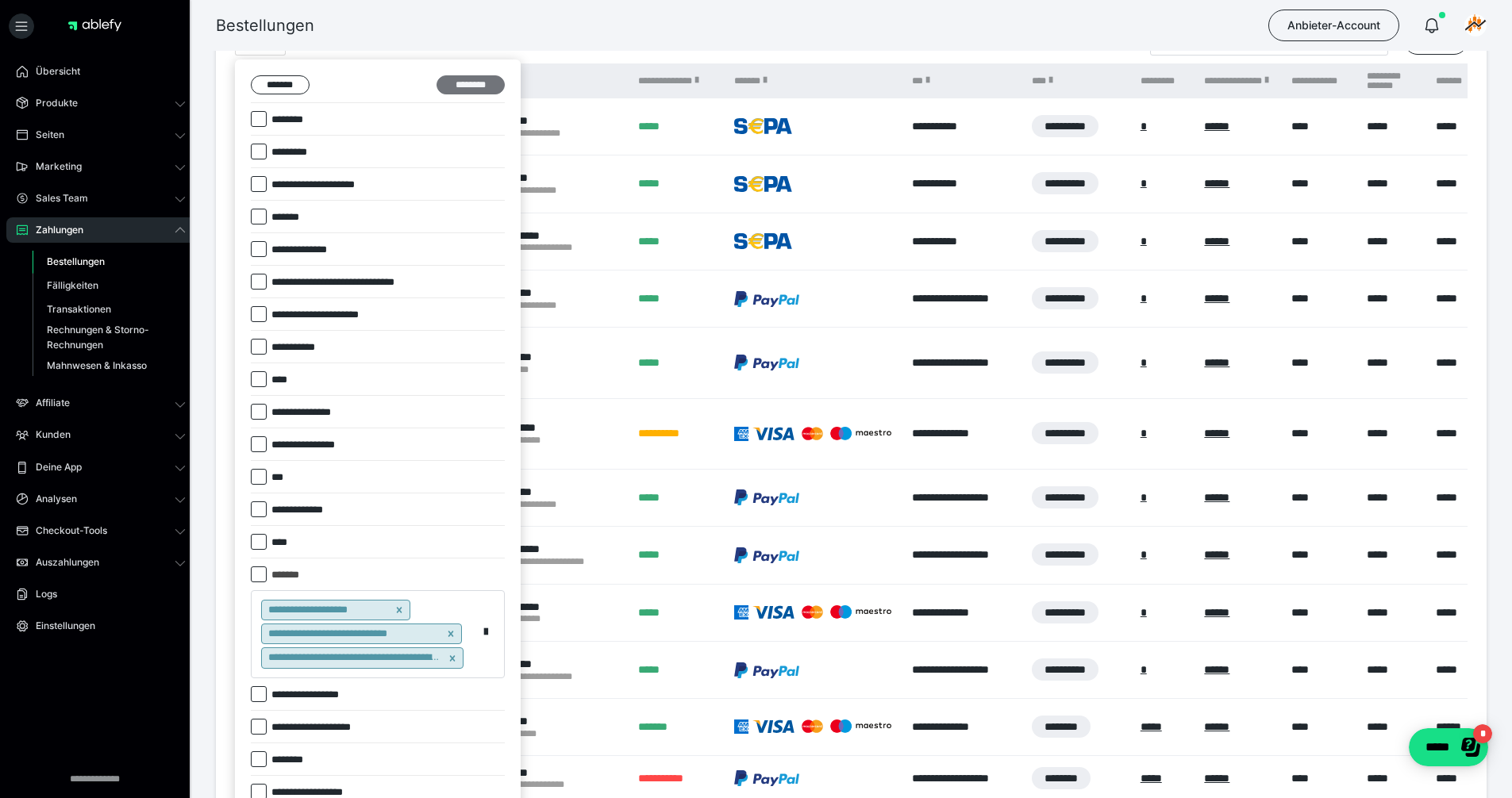 click on "********" at bounding box center [471, 85] 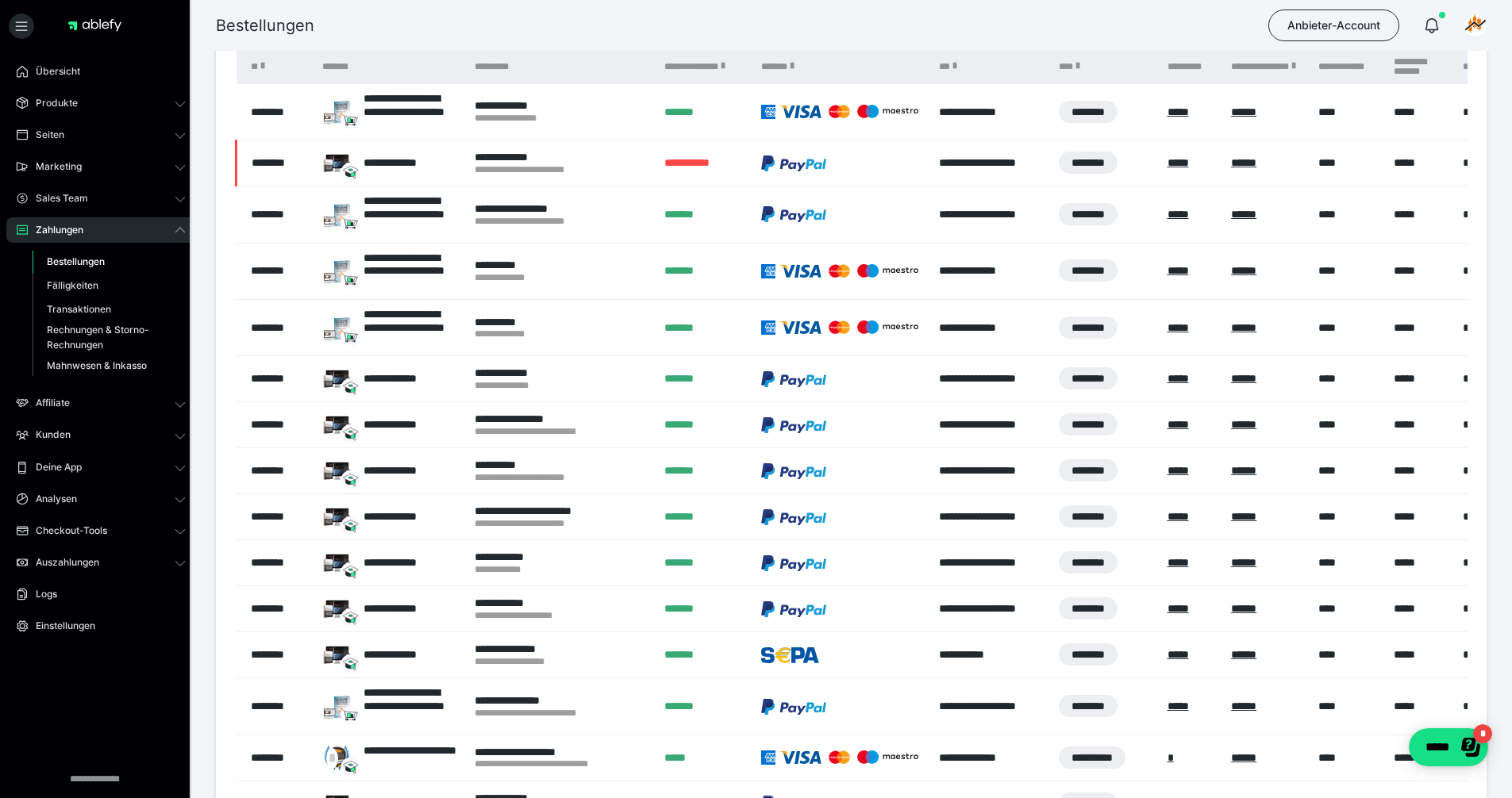 scroll, scrollTop: 273, scrollLeft: 0, axis: vertical 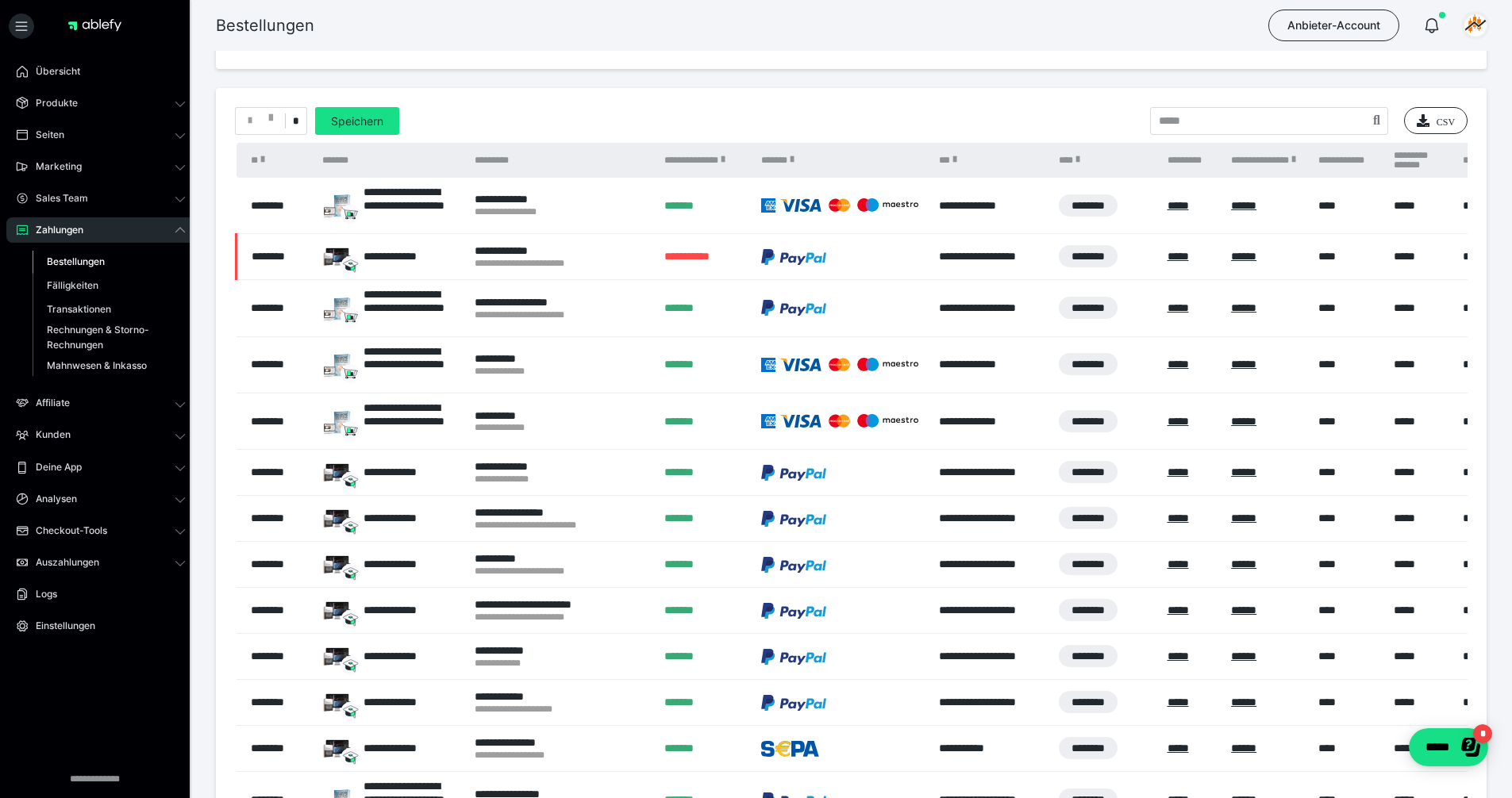 click at bounding box center (1475, 25) 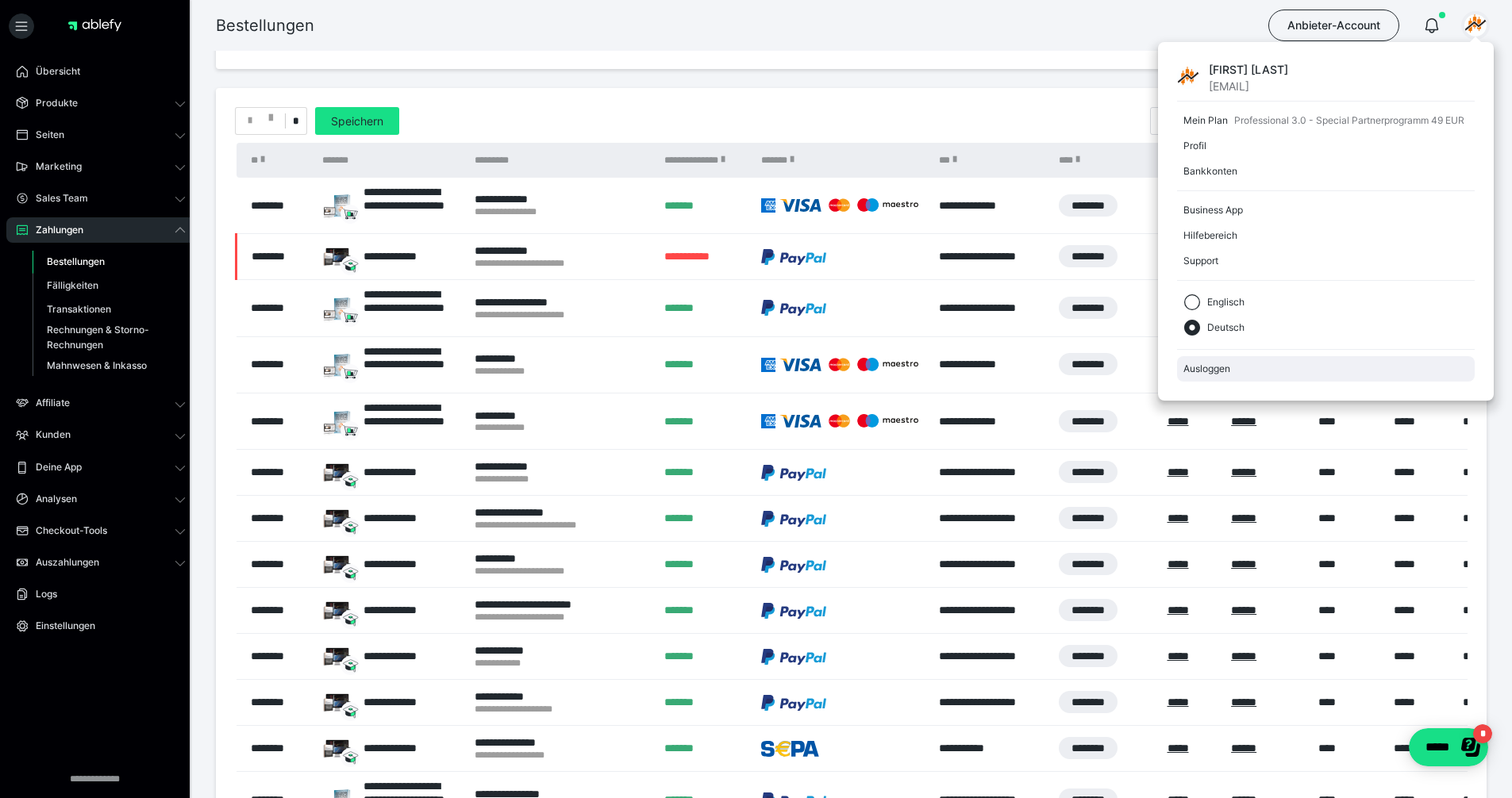 click on "Ausloggen" at bounding box center (1325, 369) 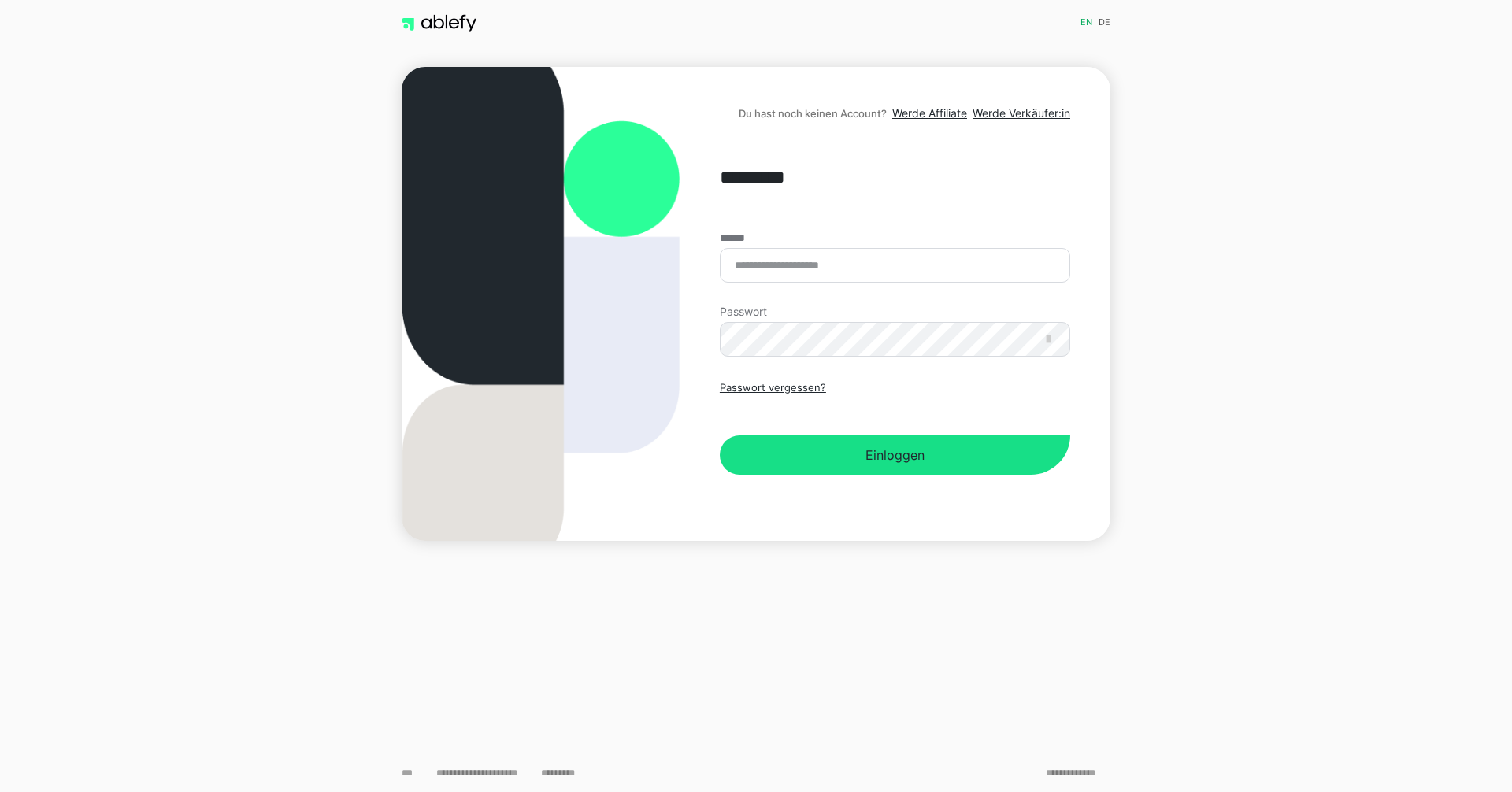 scroll, scrollTop: 0, scrollLeft: 0, axis: both 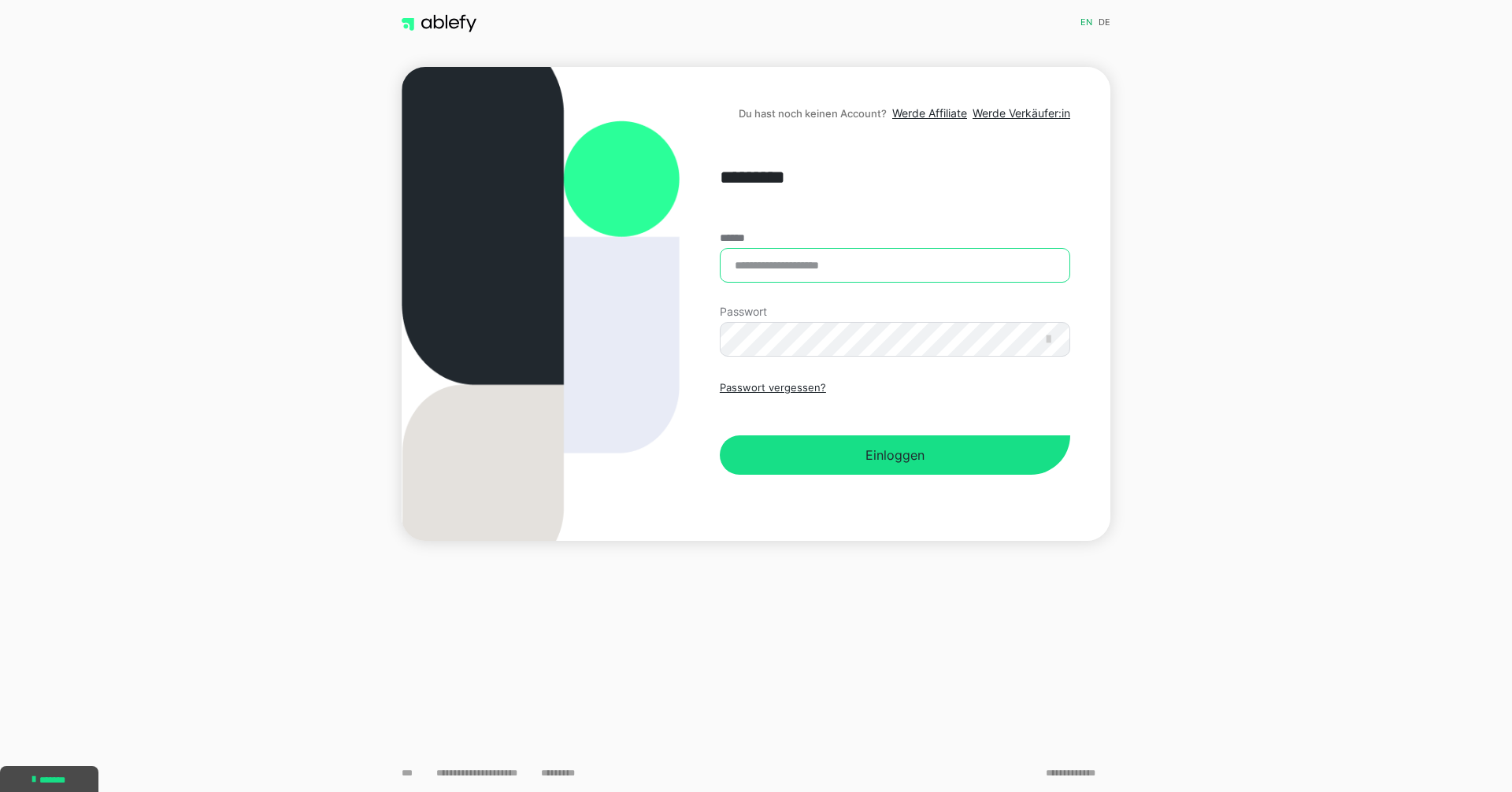 click on "******" at bounding box center (895, 265) 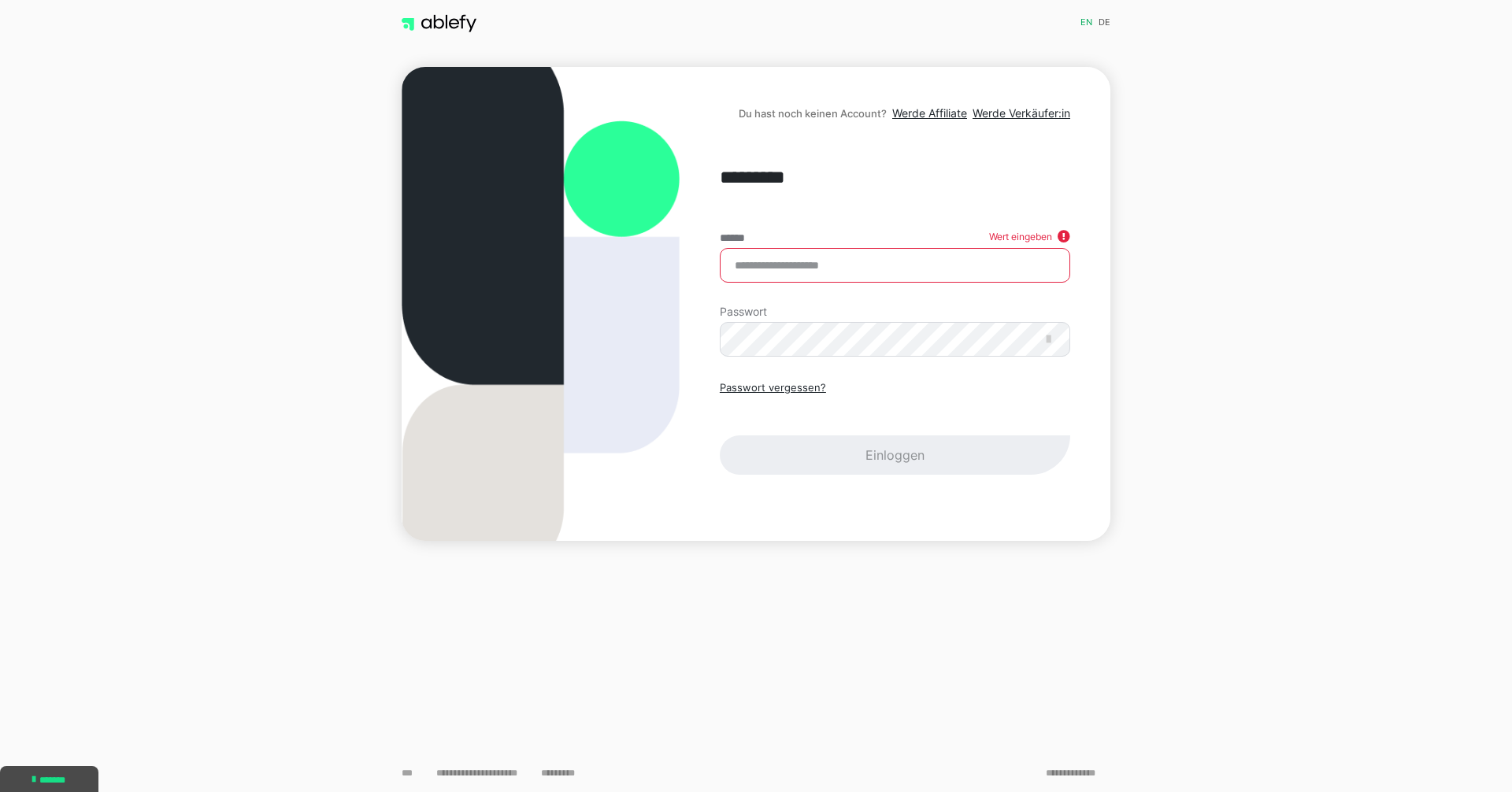 type on "**********" 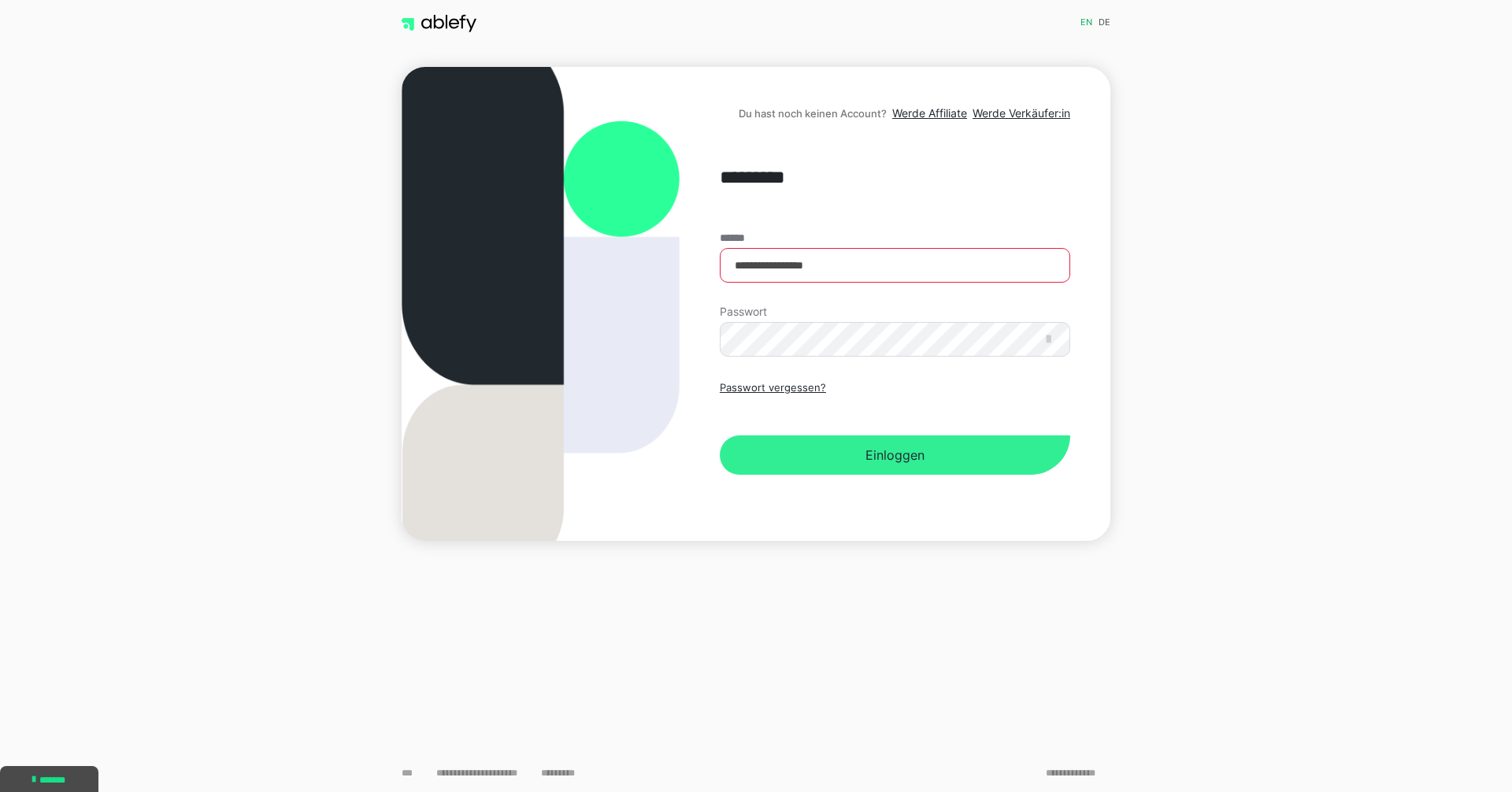 click on "Einloggen" at bounding box center [895, 455] 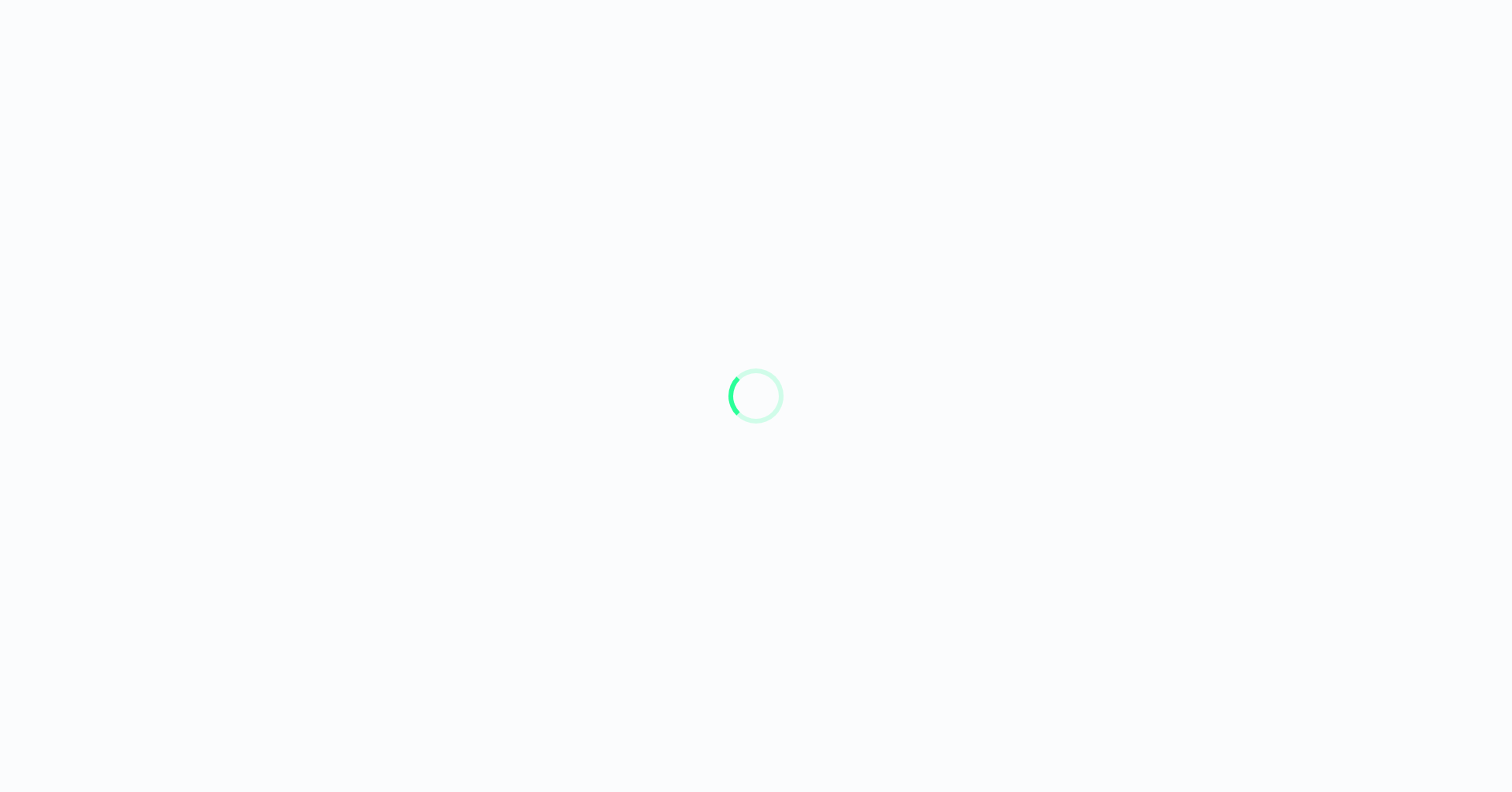 scroll, scrollTop: 0, scrollLeft: 0, axis: both 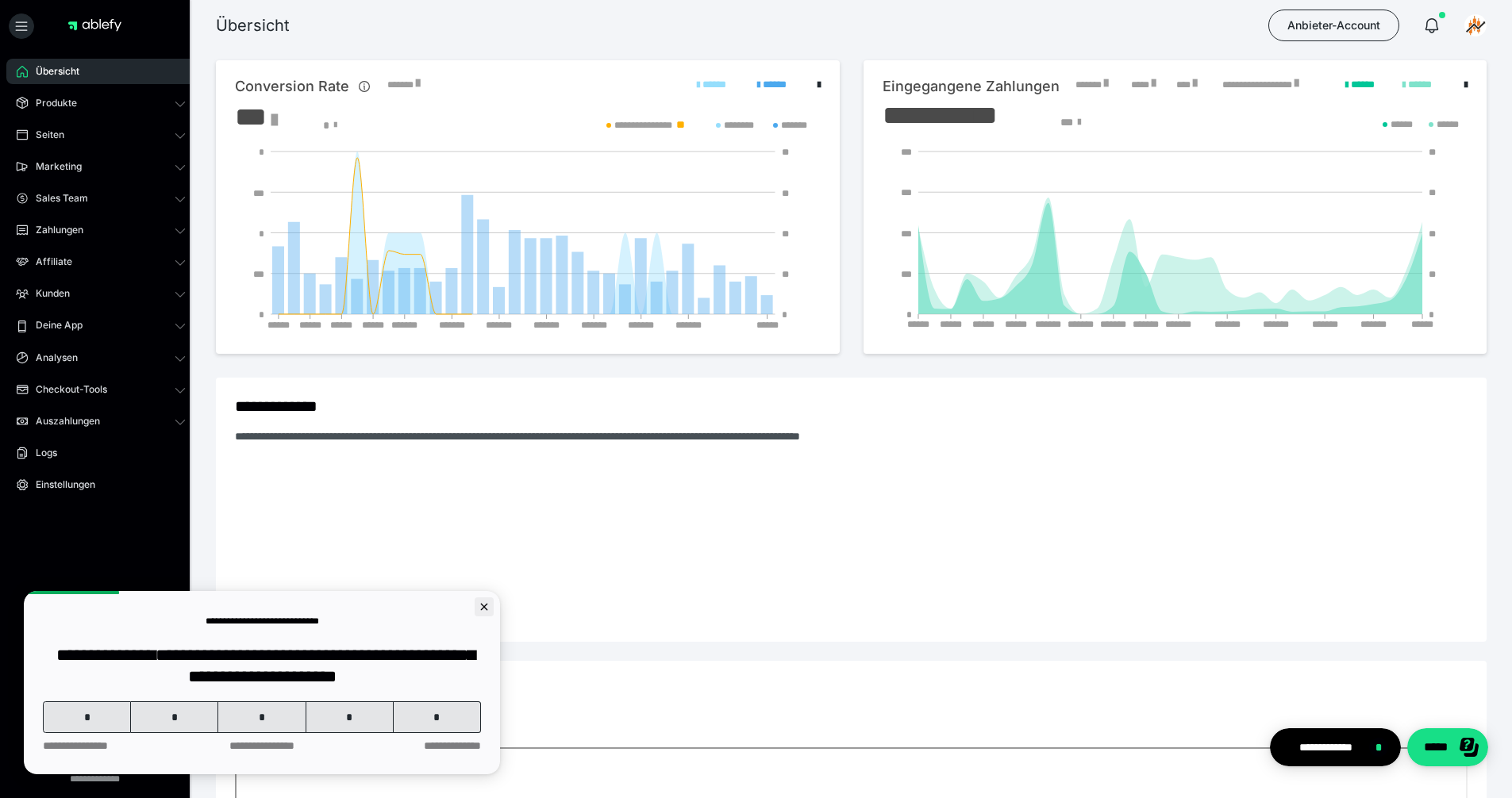 click 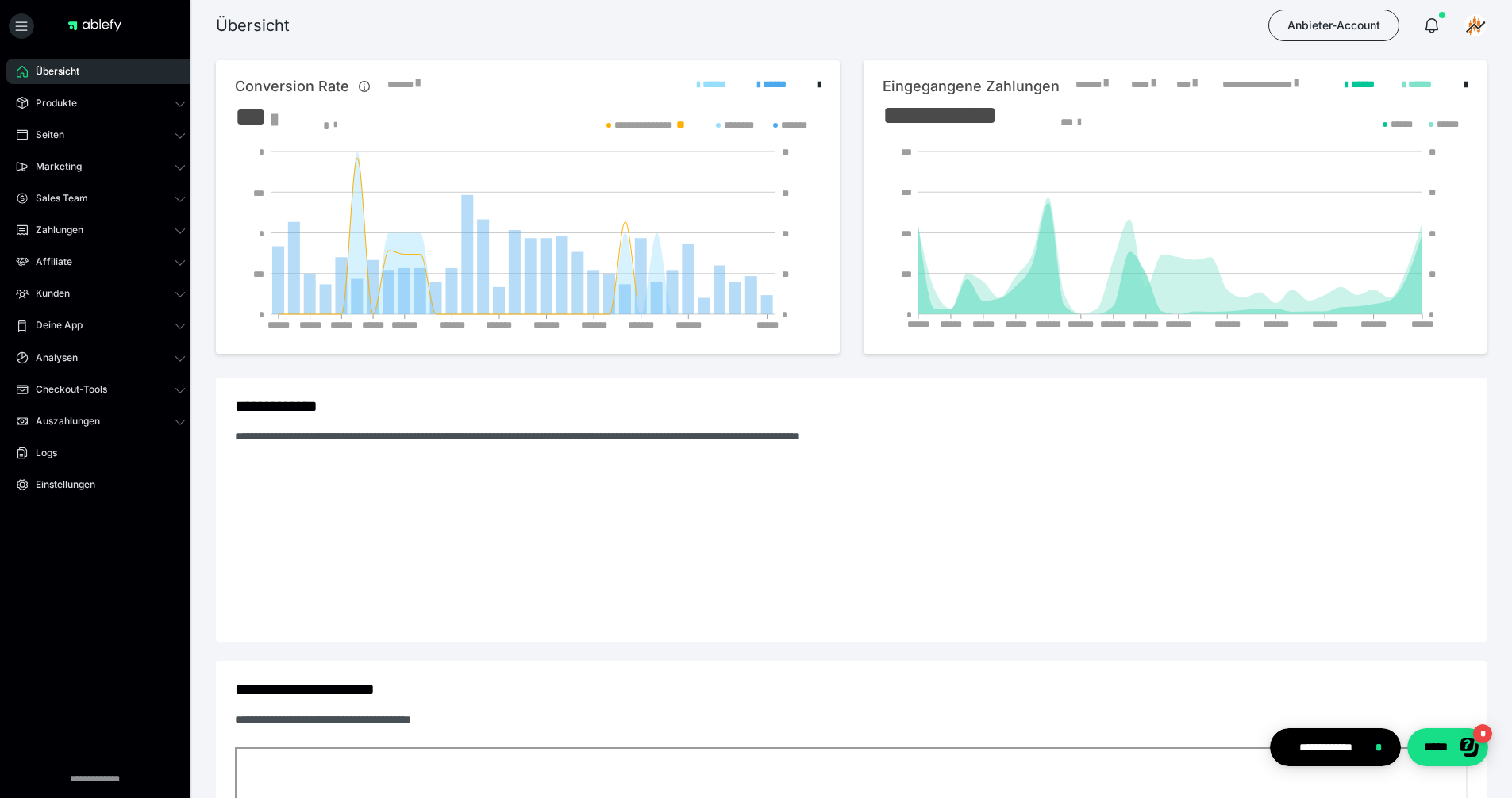 scroll, scrollTop: 0, scrollLeft: 0, axis: both 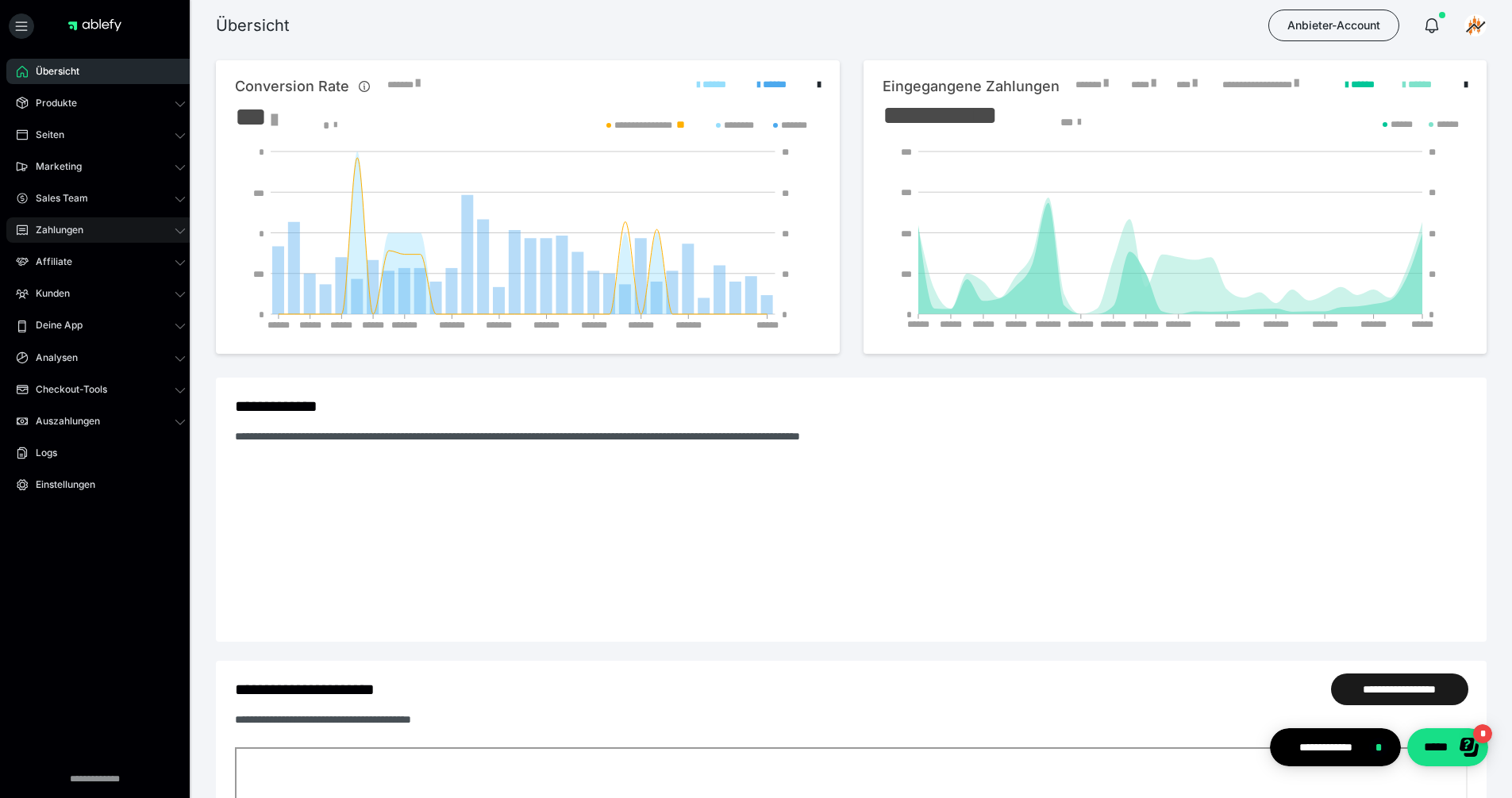 click on "Zahlungen" at bounding box center (101, 230) 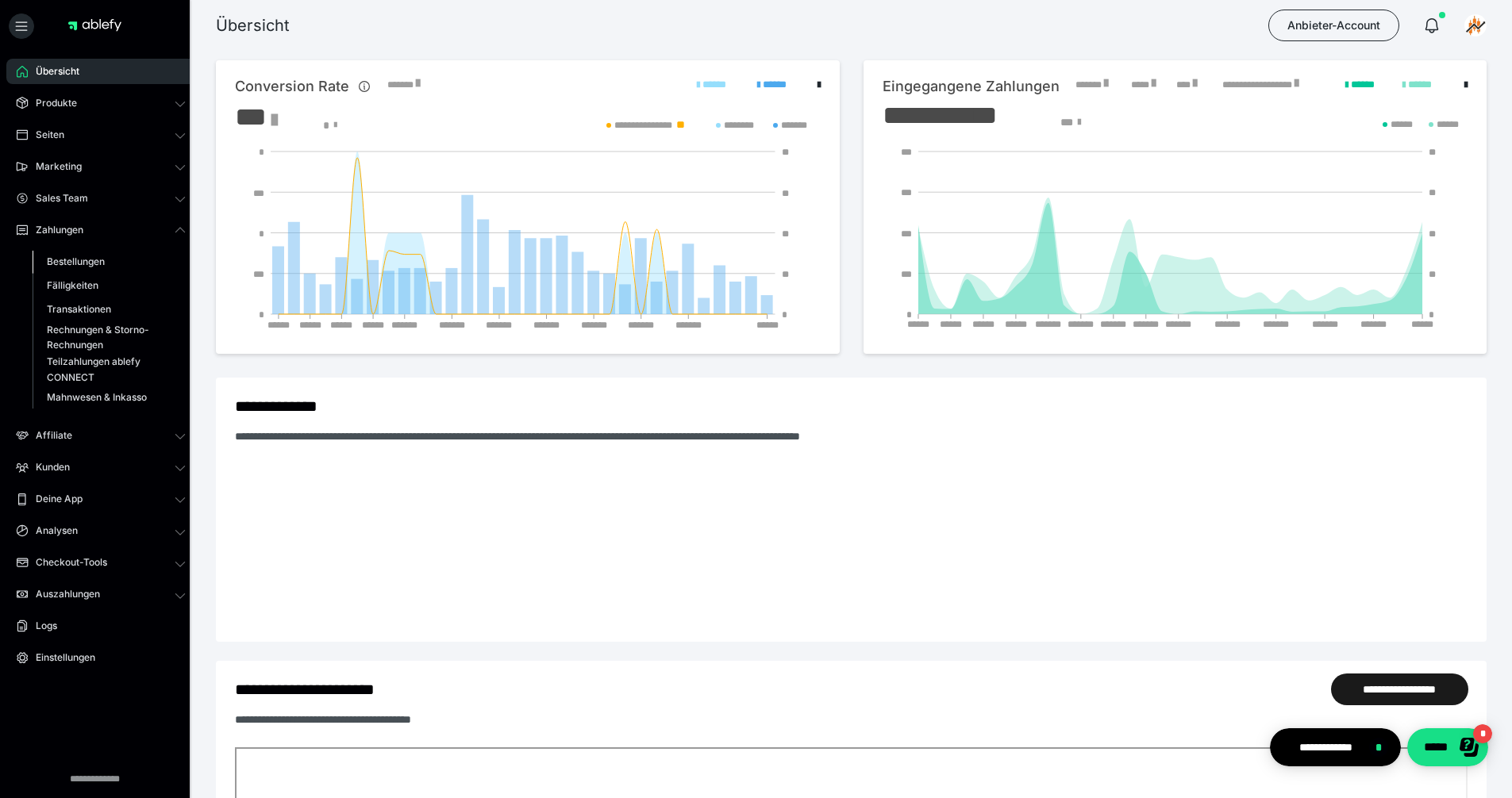 click on "Bestellungen" at bounding box center (75, 261) 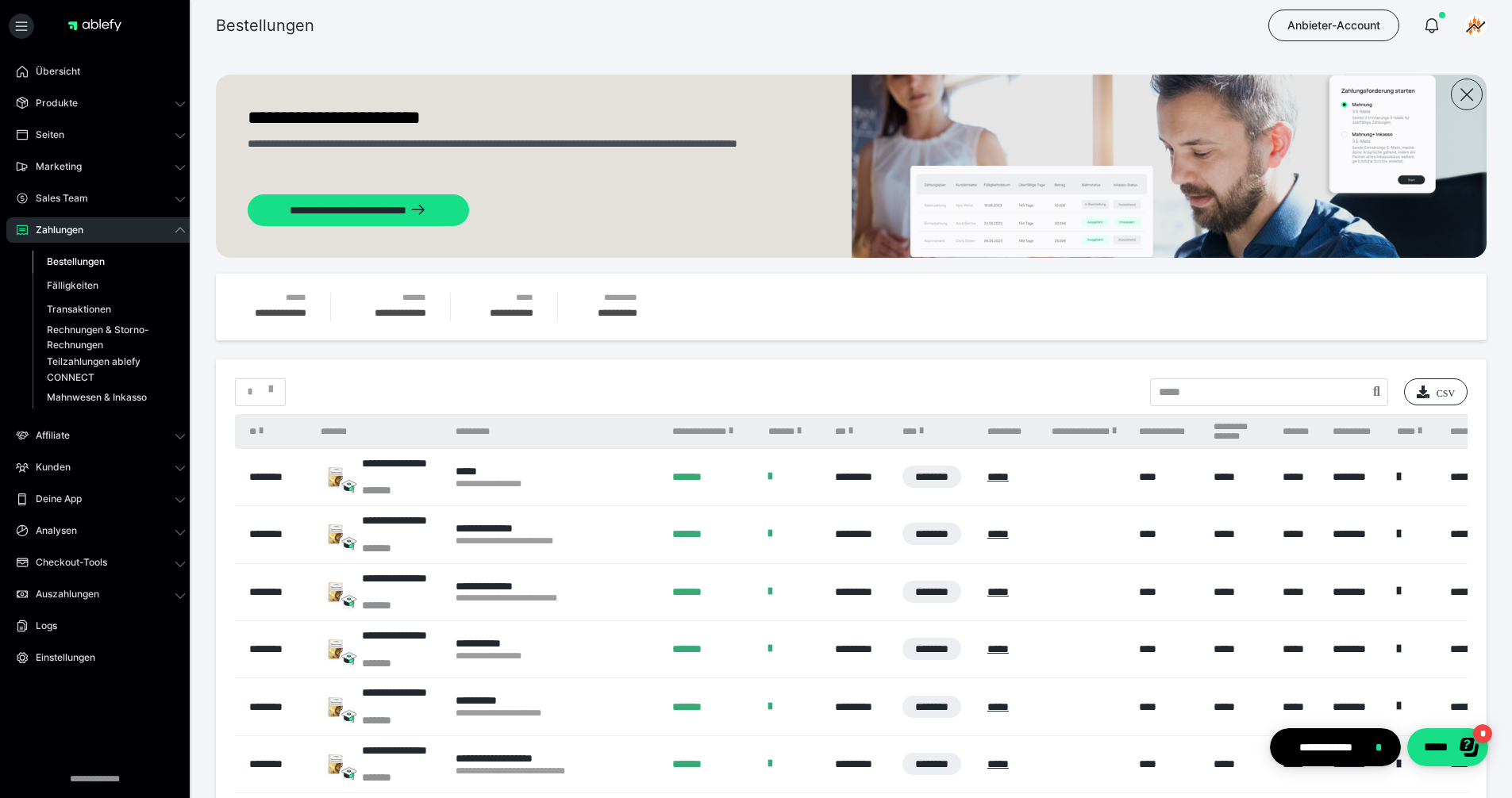 scroll, scrollTop: 0, scrollLeft: 0, axis: both 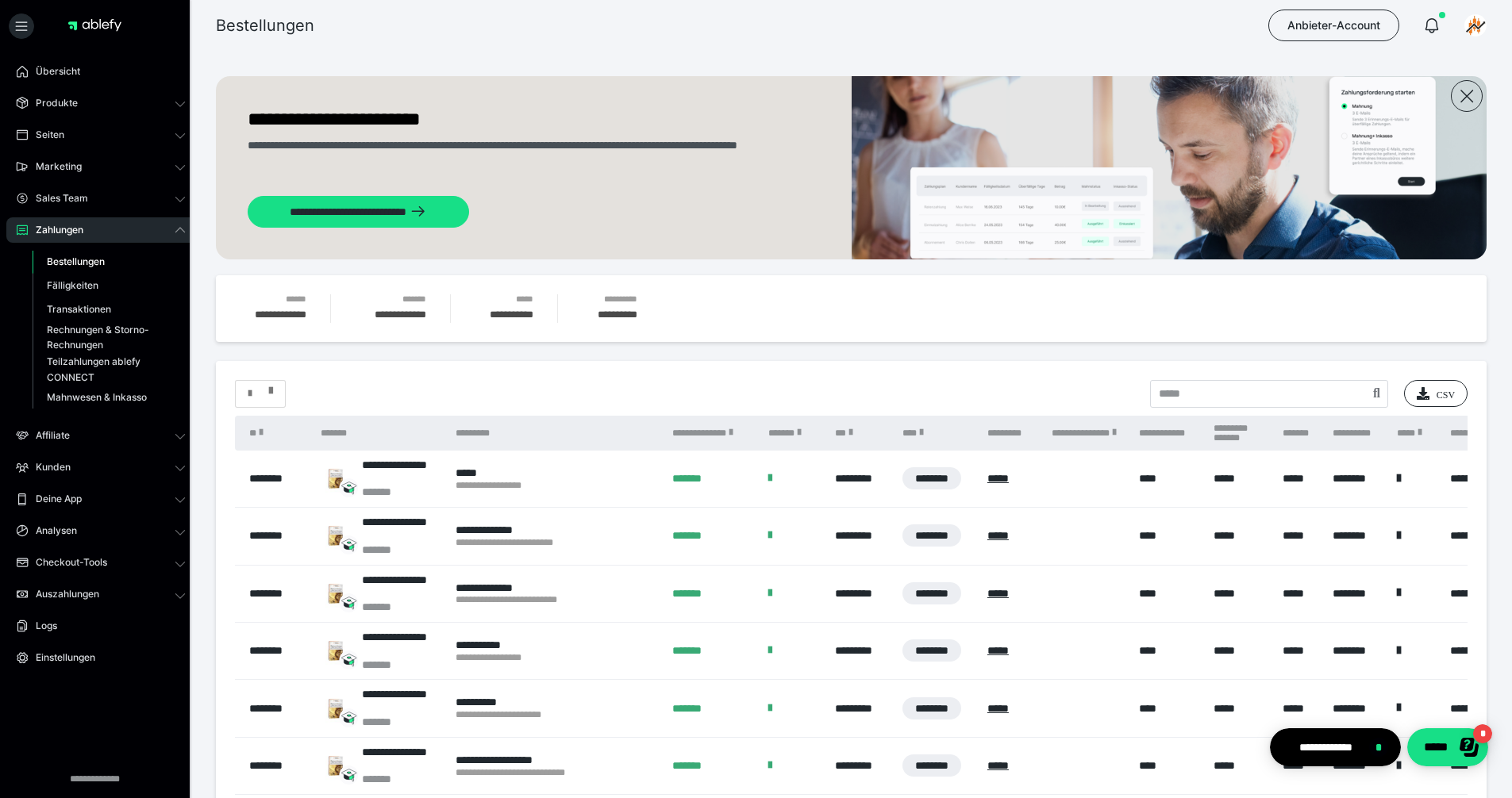 click at bounding box center (260, 393) 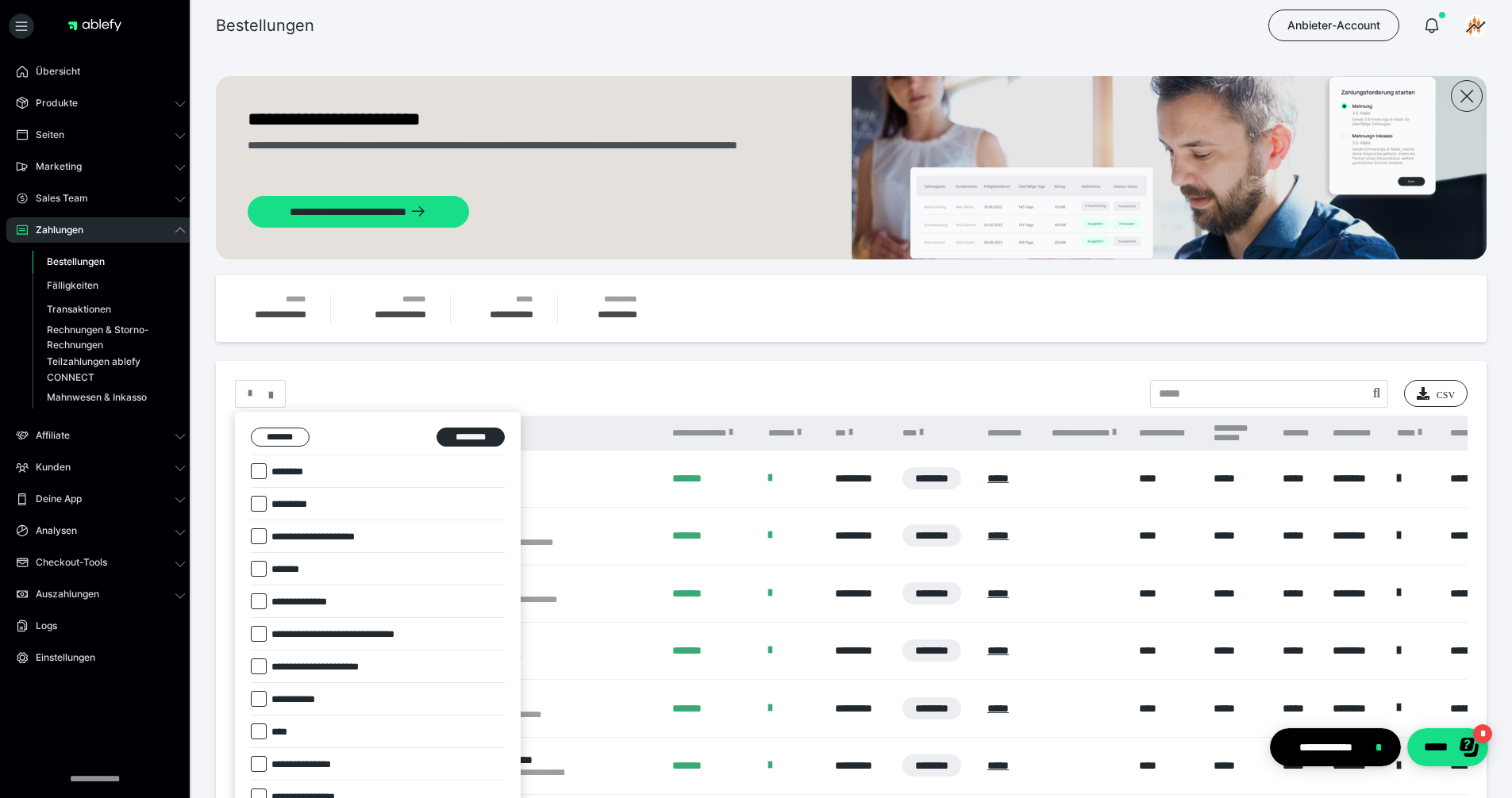 click on "**********" at bounding box center (329, 537) 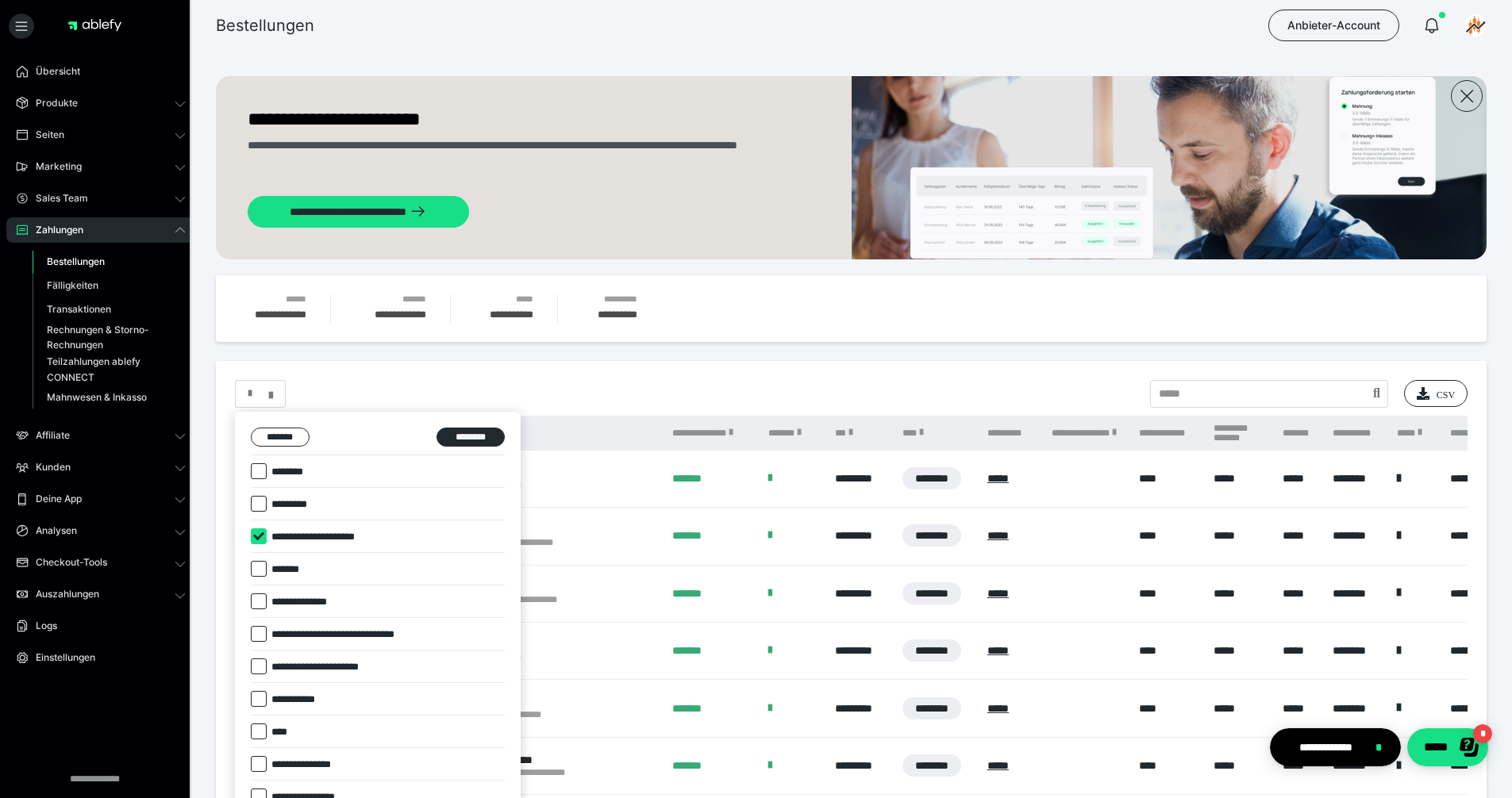 checkbox on "****" 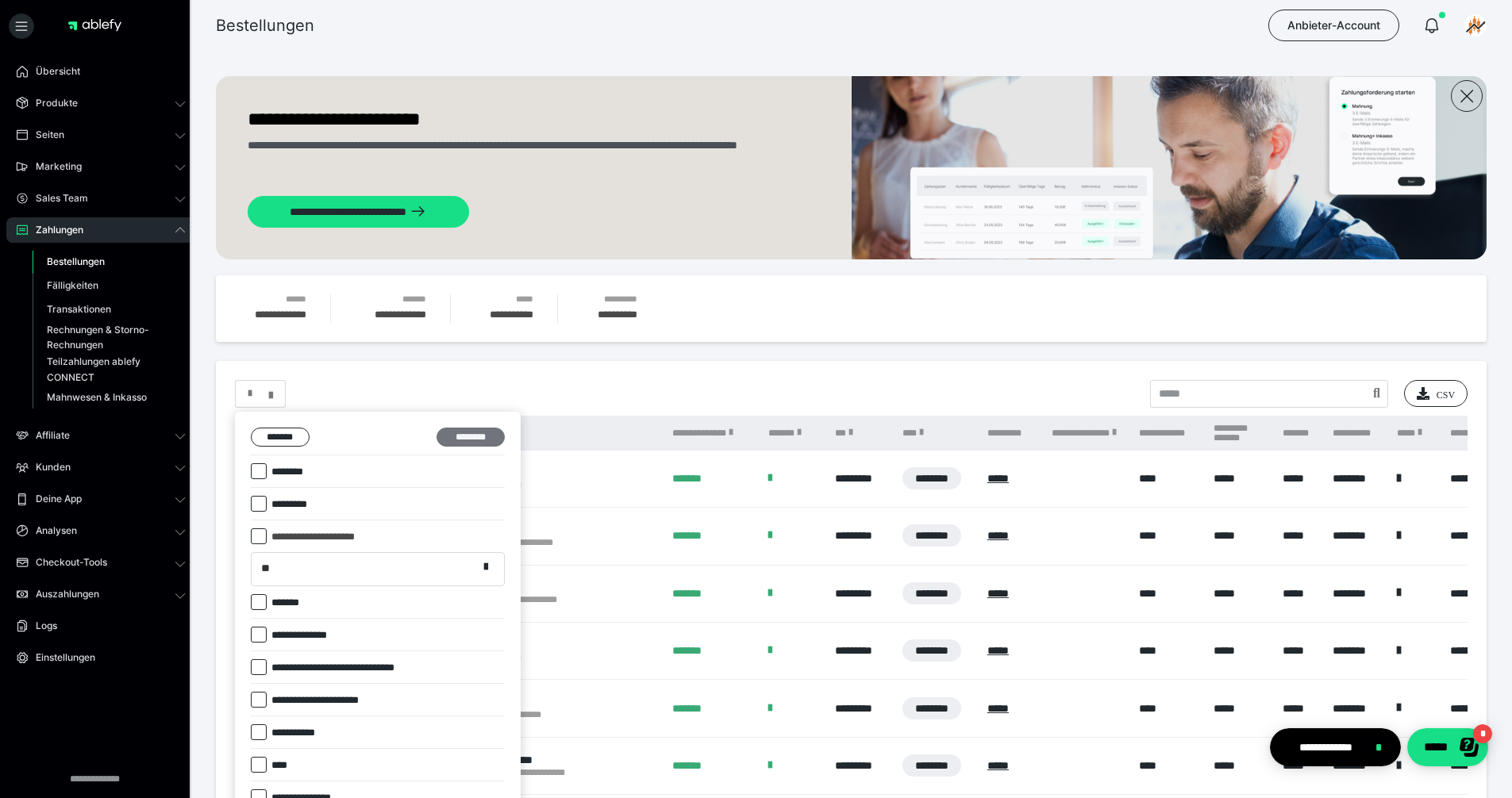 click on "********" at bounding box center (471, 437) 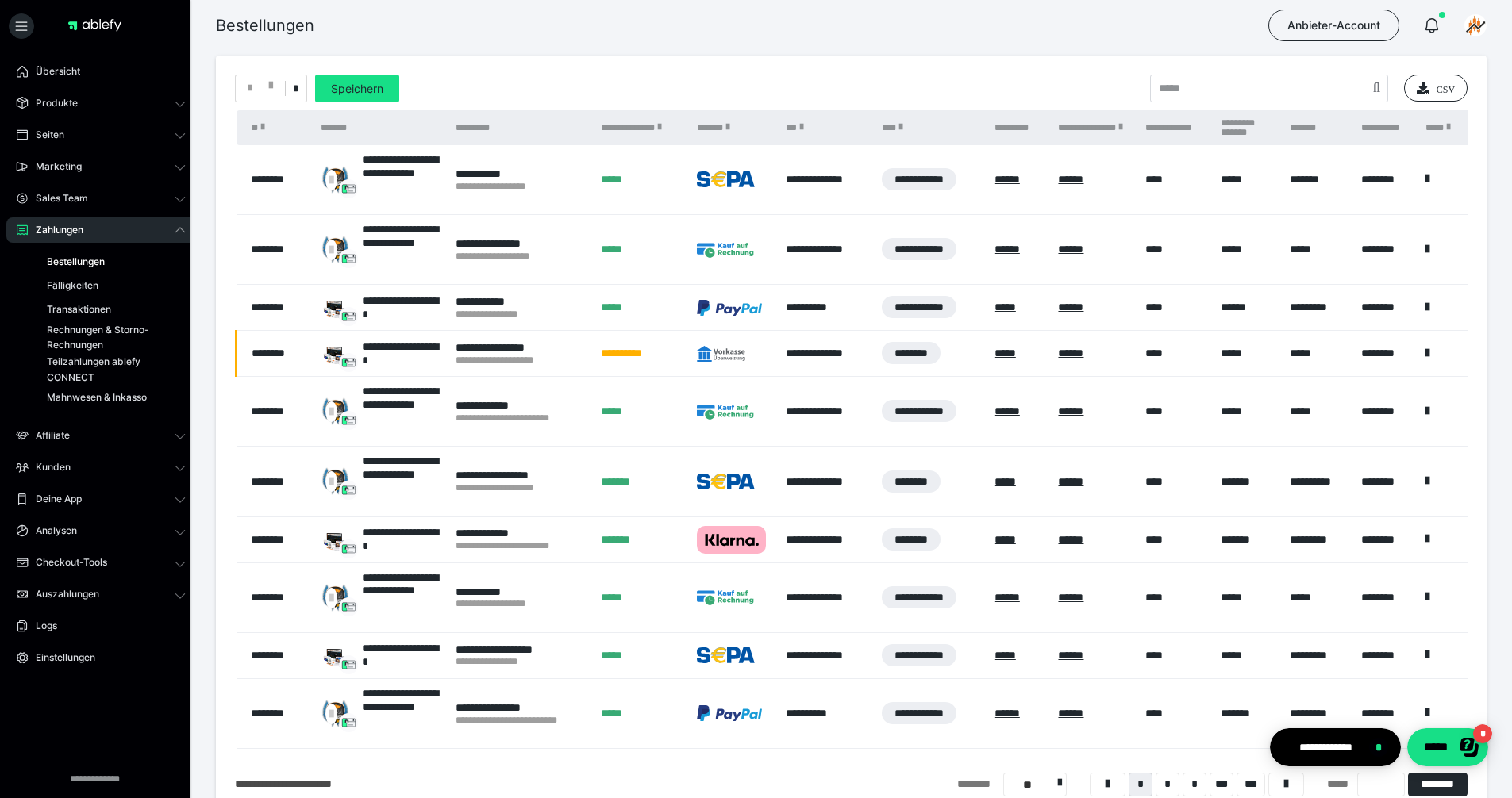scroll, scrollTop: 427, scrollLeft: 0, axis: vertical 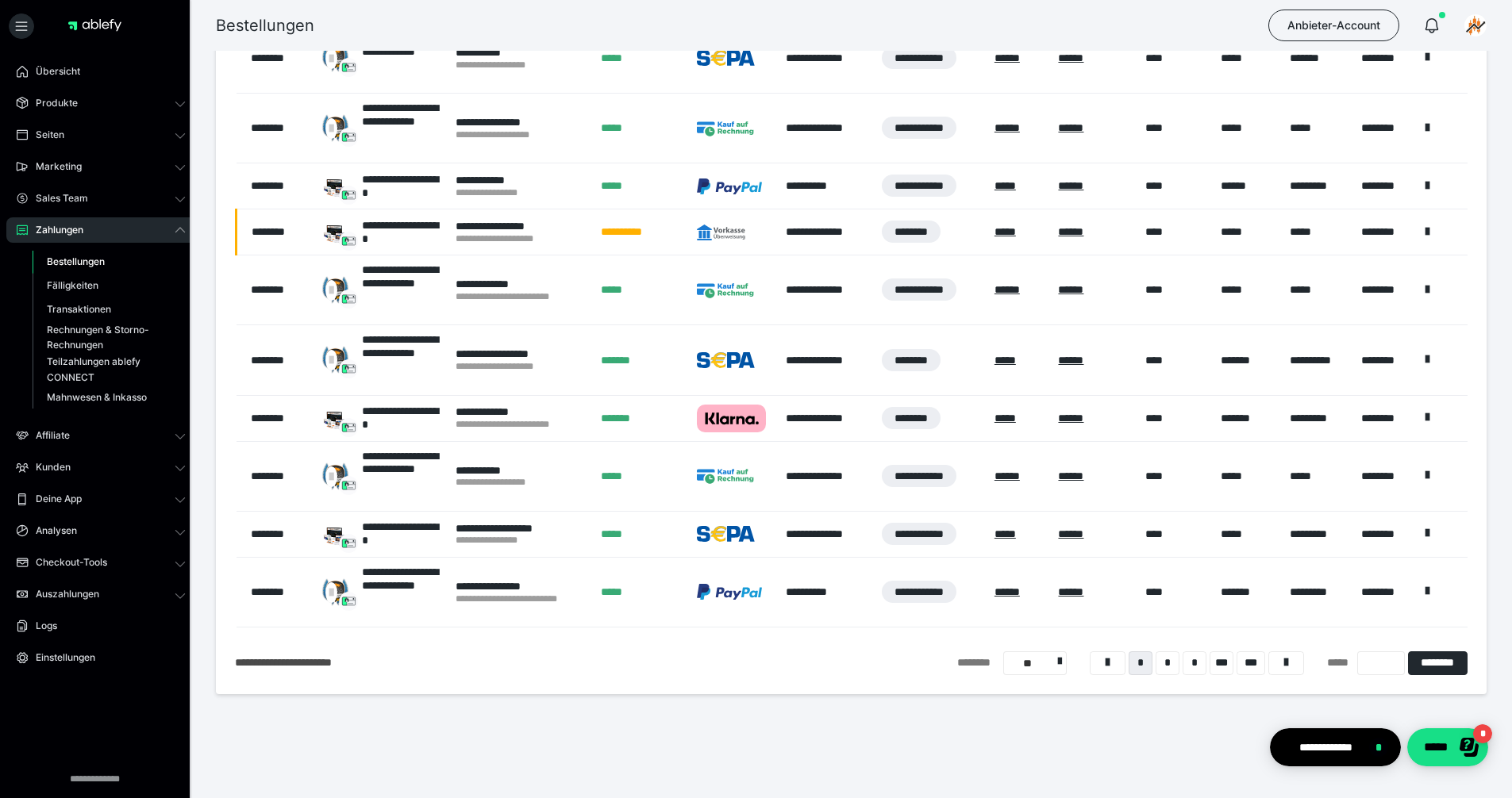 click on "**" at bounding box center (1035, 663) 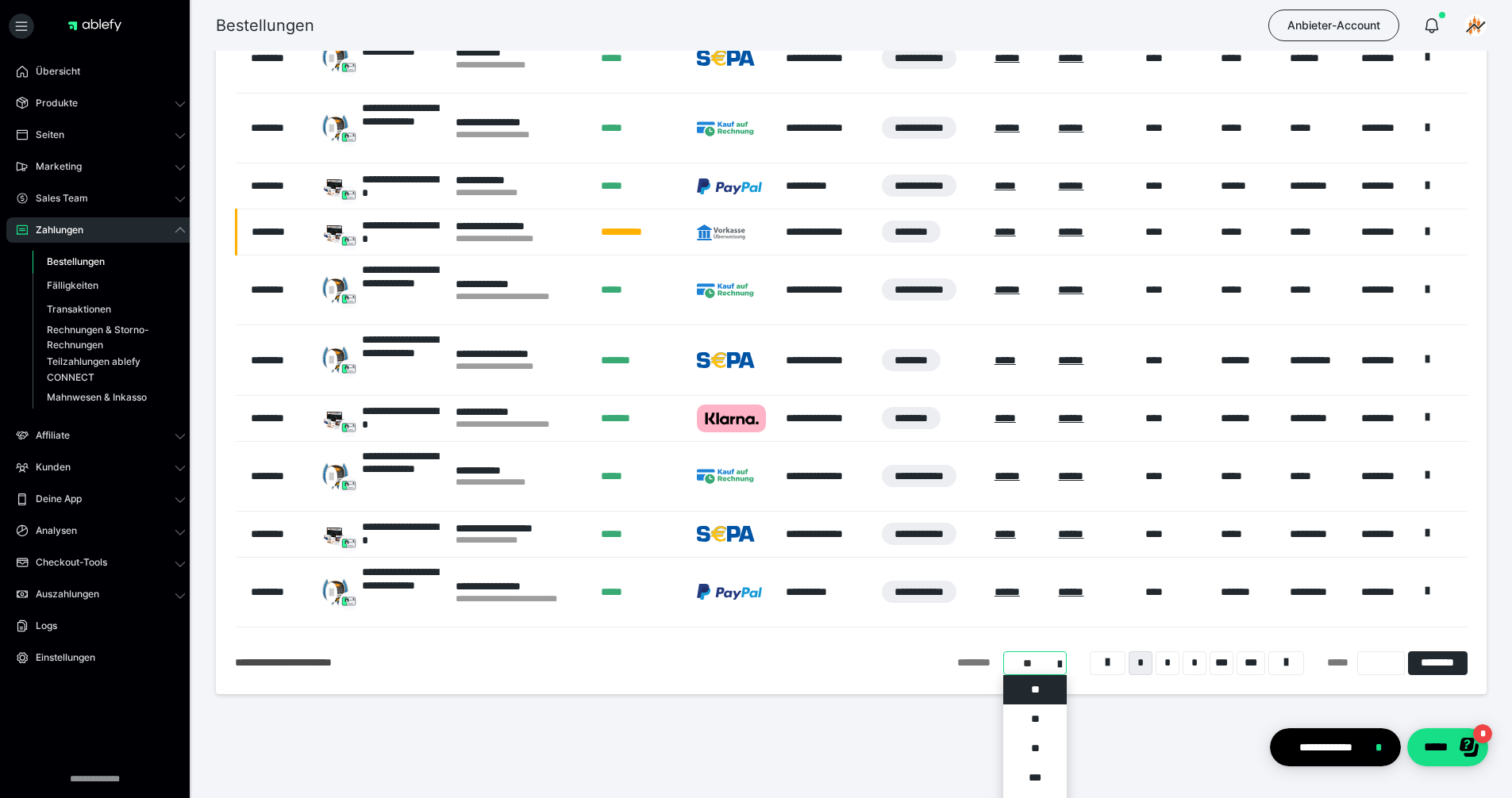 scroll, scrollTop: 468, scrollLeft: 0, axis: vertical 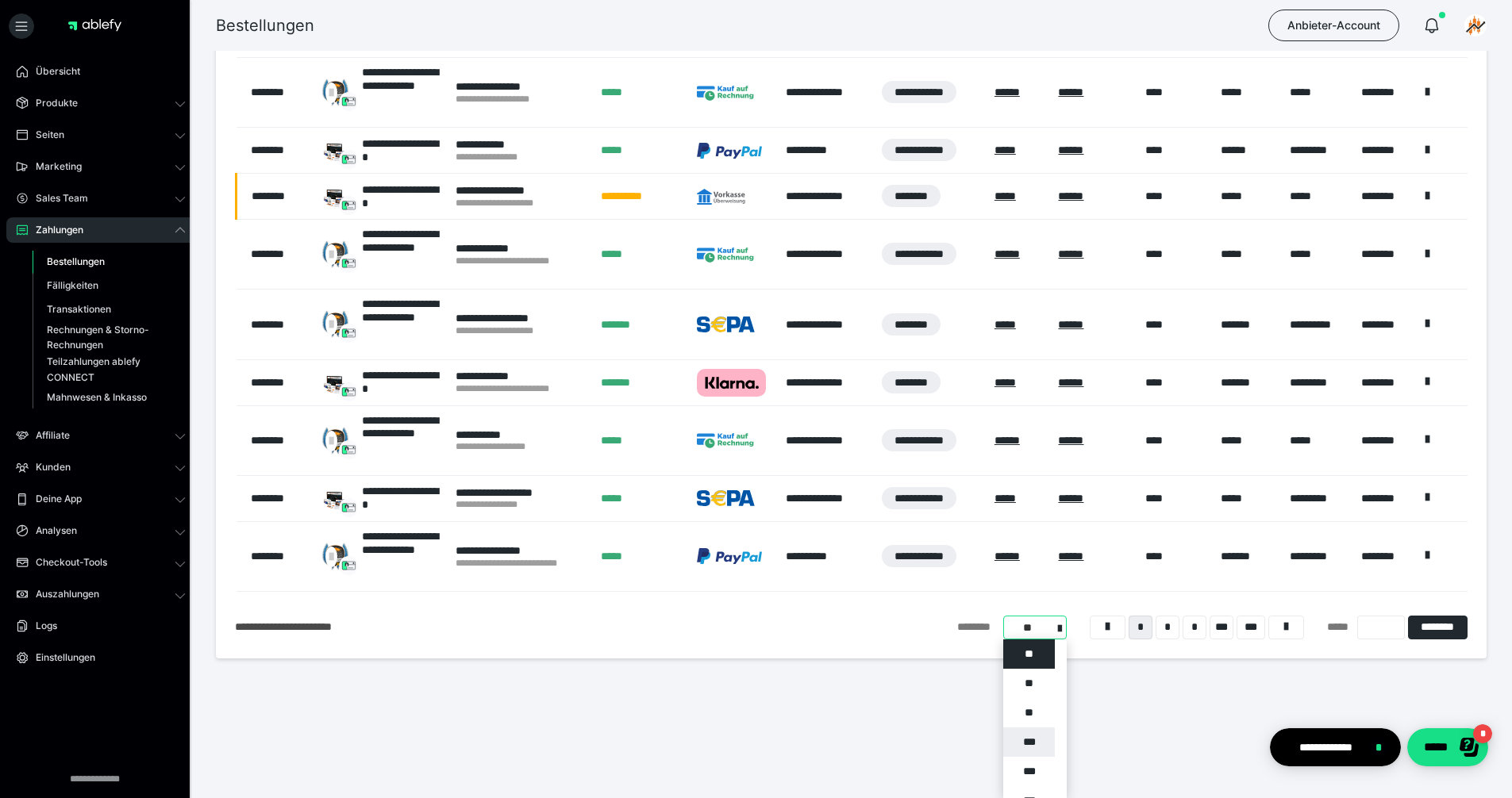click on "***" at bounding box center (1029, 742) 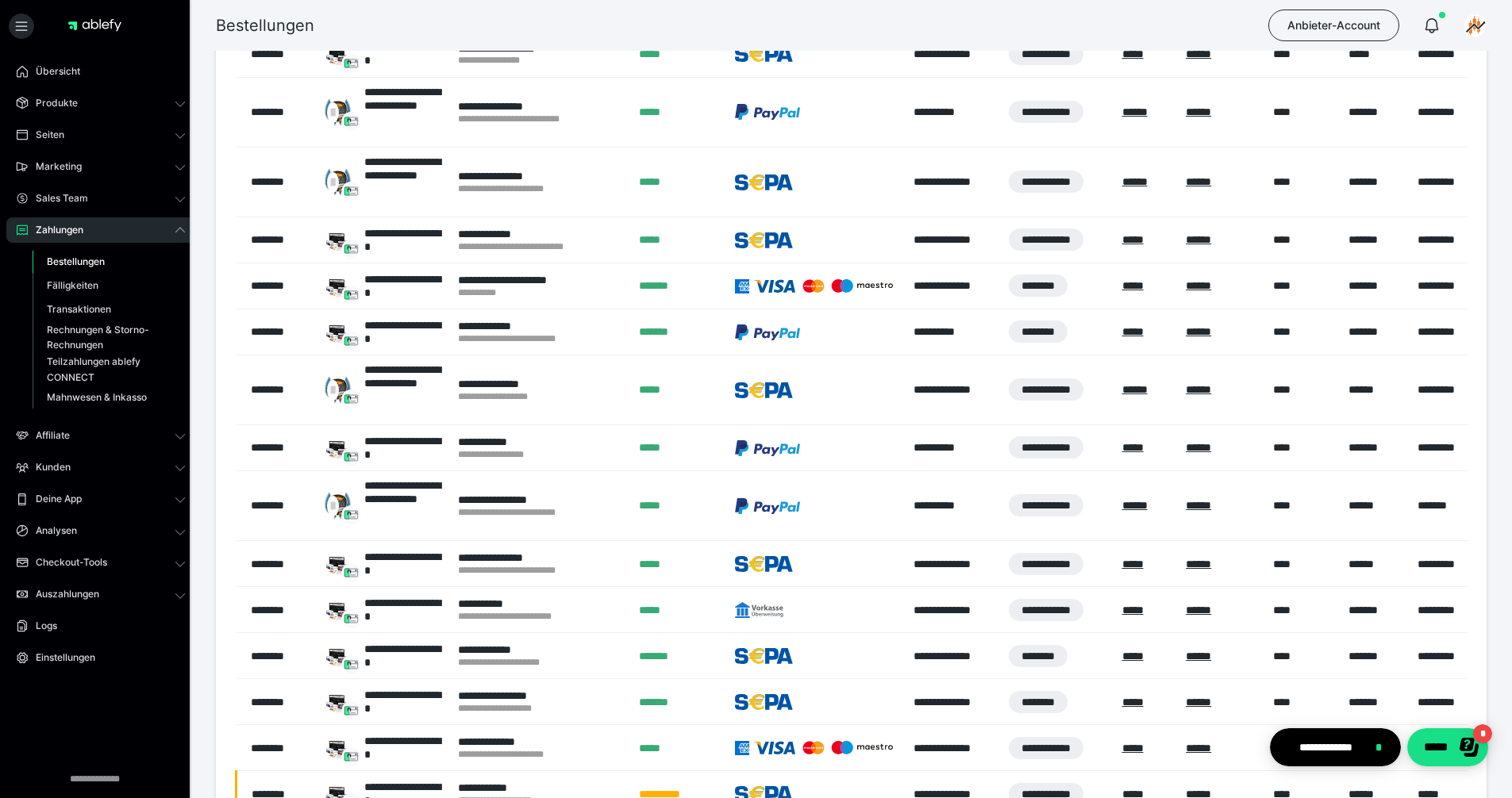 scroll, scrollTop: 948, scrollLeft: 0, axis: vertical 